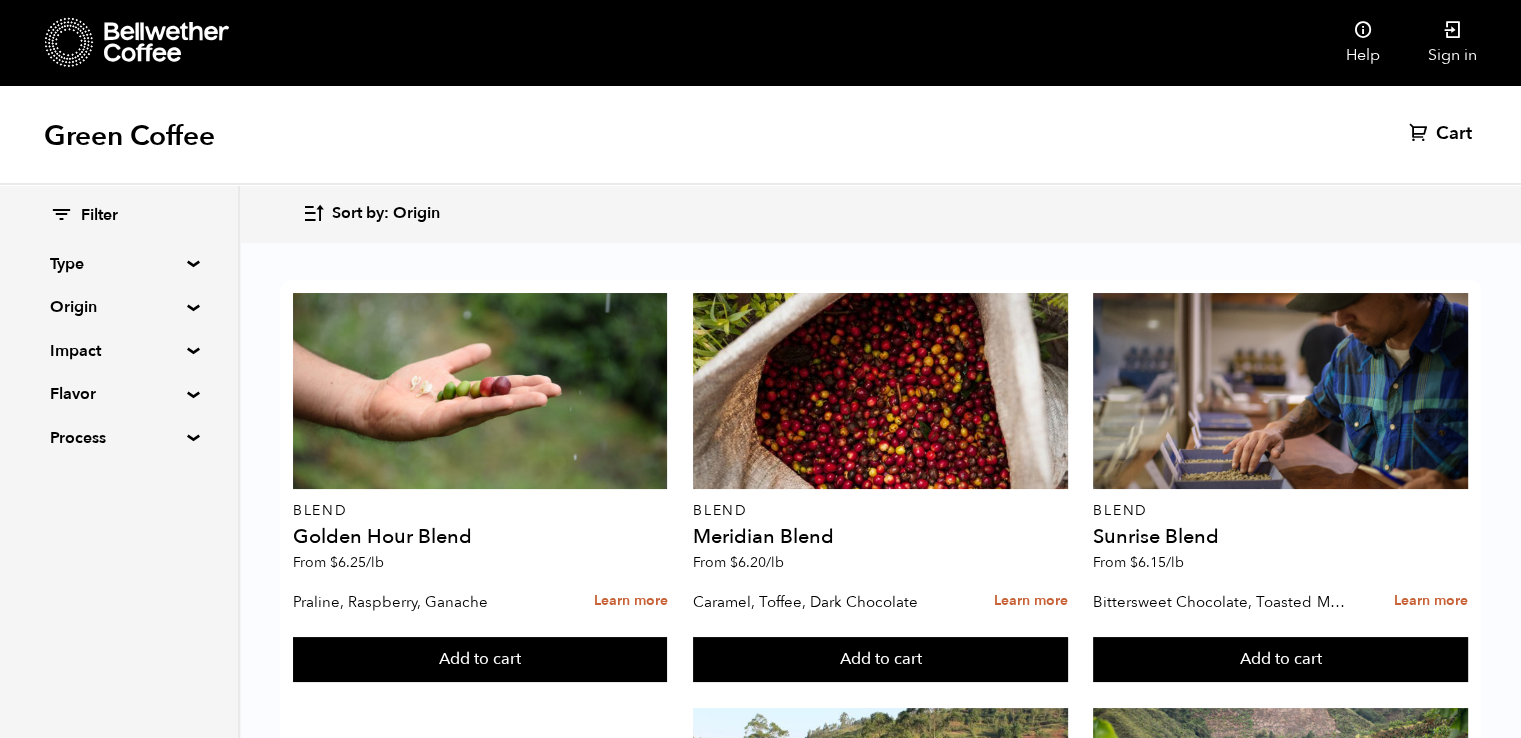 scroll, scrollTop: 583, scrollLeft: 0, axis: vertical 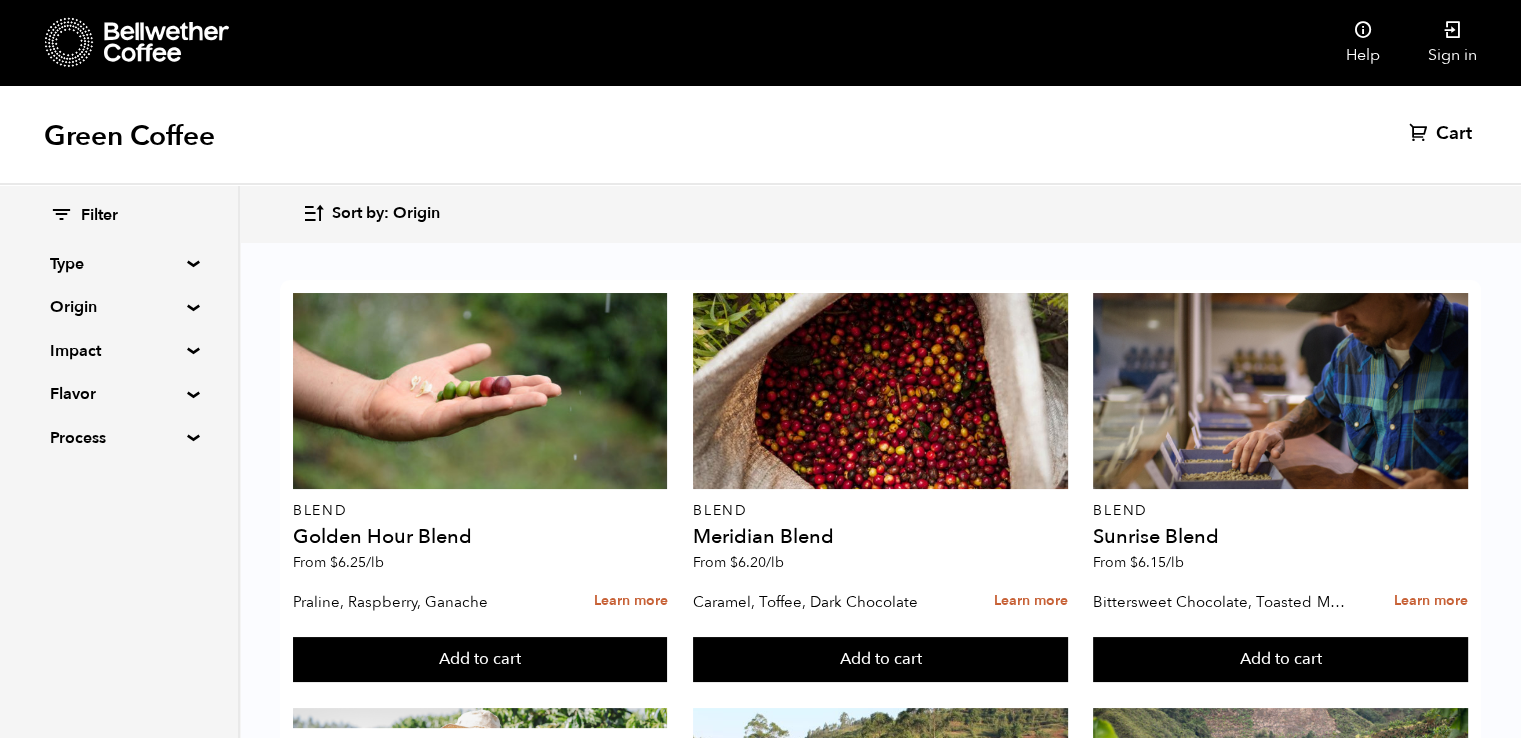 click on "Origin" at bounding box center [119, 307] 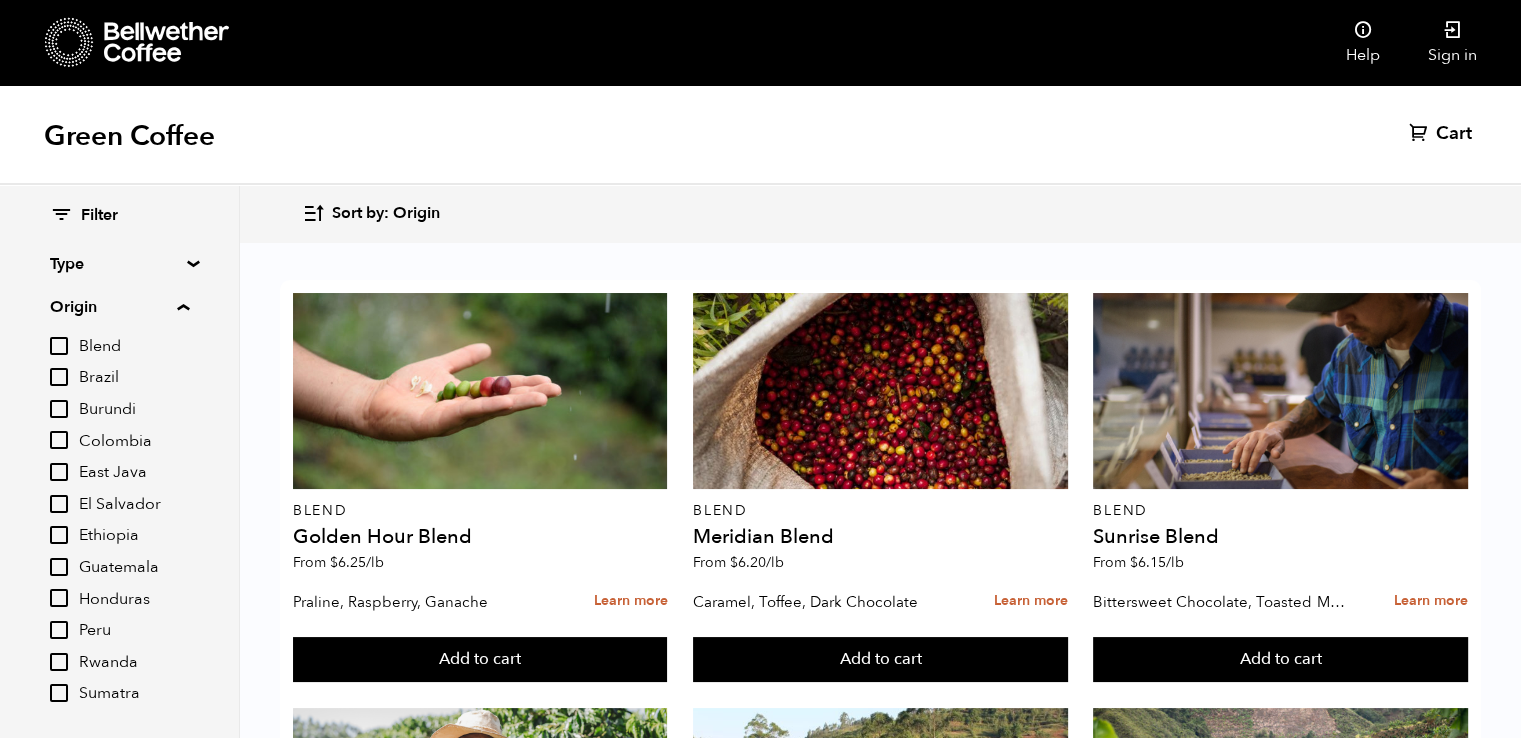 click on "Ethiopia" at bounding box center (119, 535) 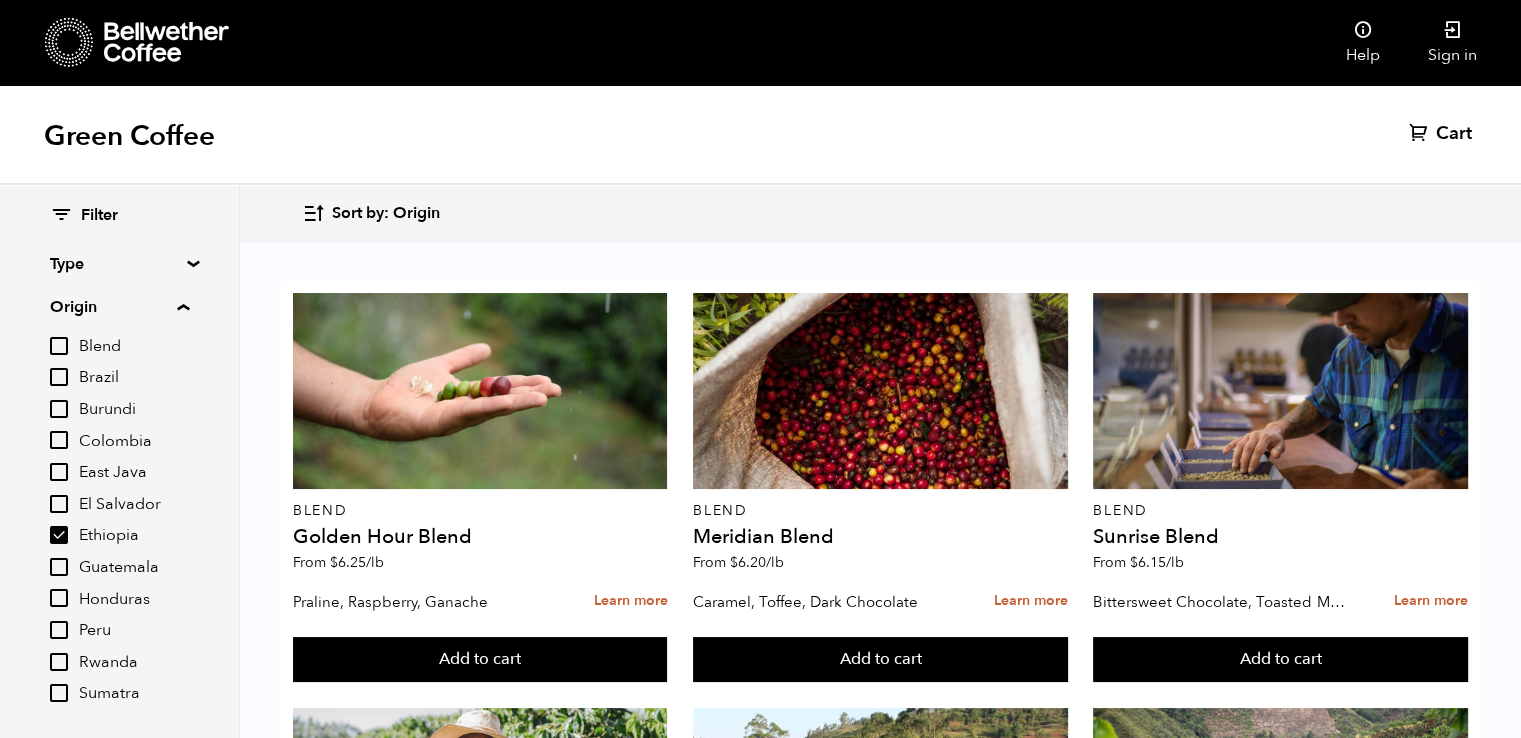 checkbox on "true" 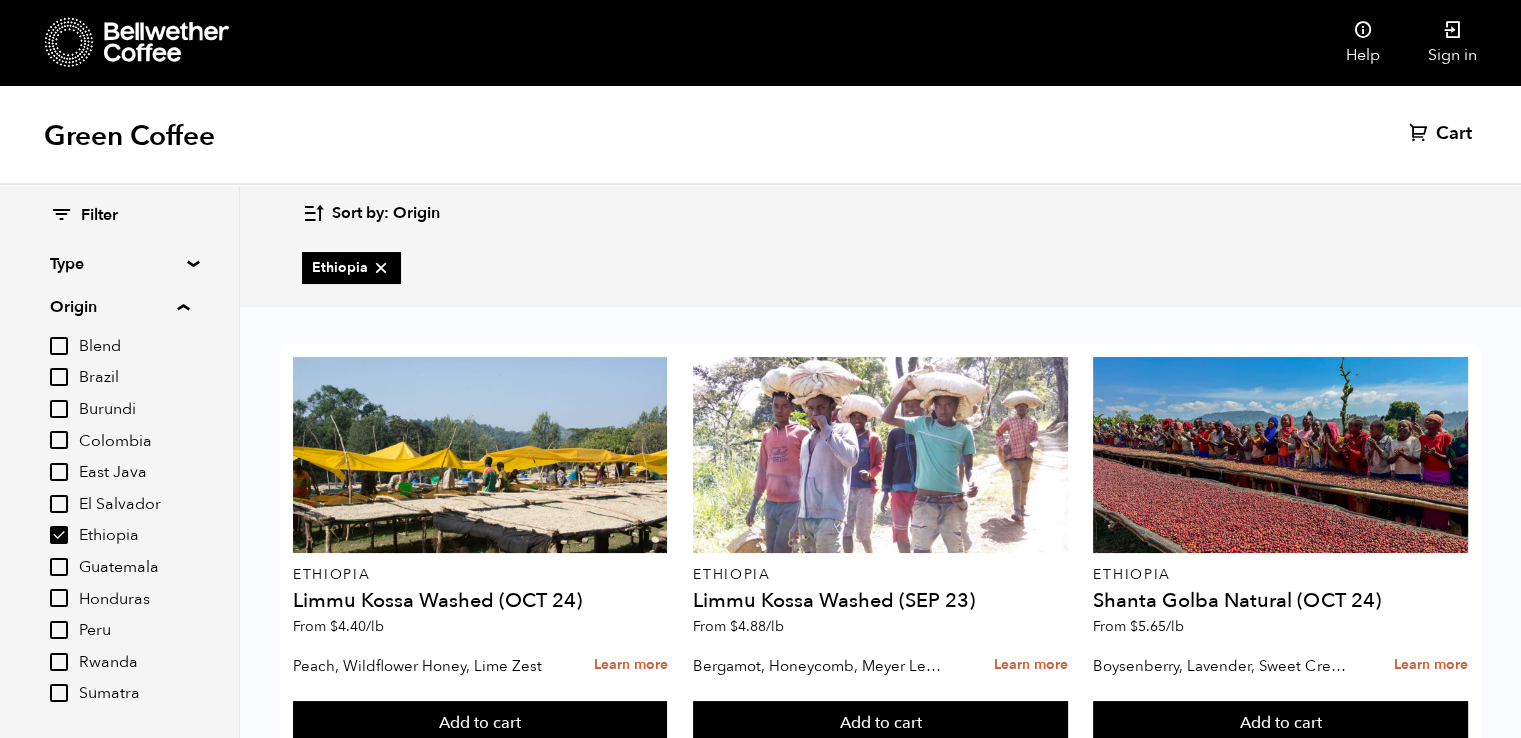 scroll, scrollTop: 71, scrollLeft: 0, axis: vertical 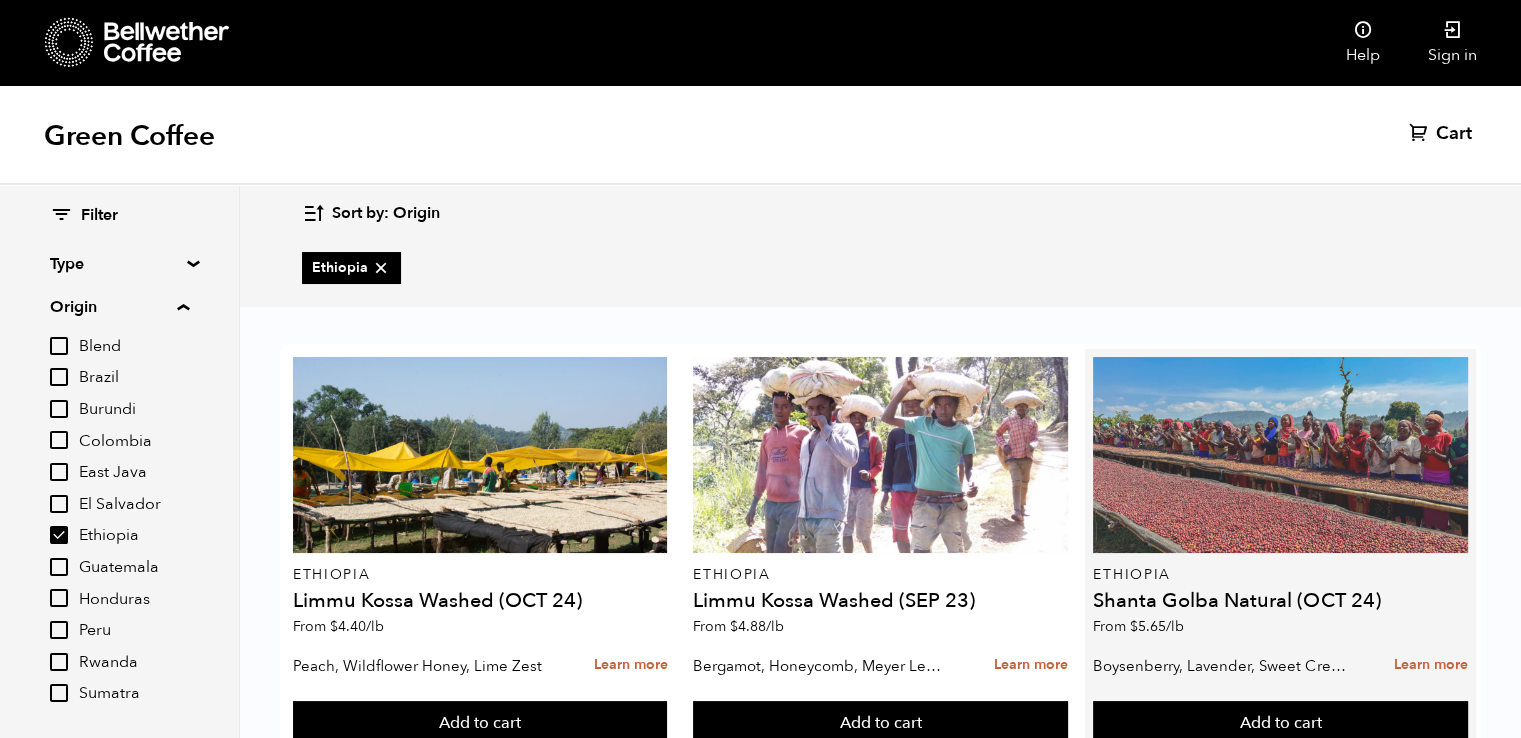 click at bounding box center (1280, 455) 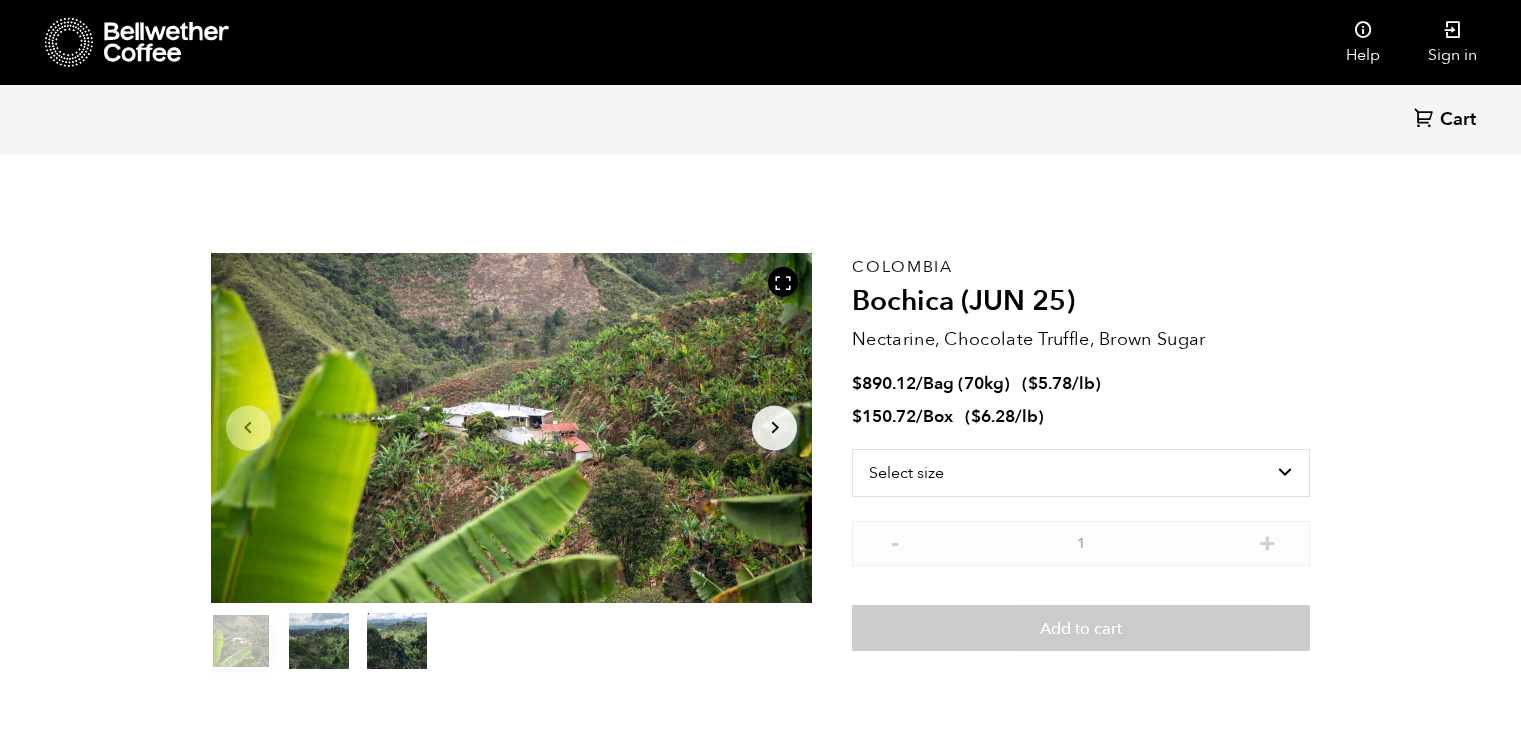 scroll, scrollTop: 0, scrollLeft: 0, axis: both 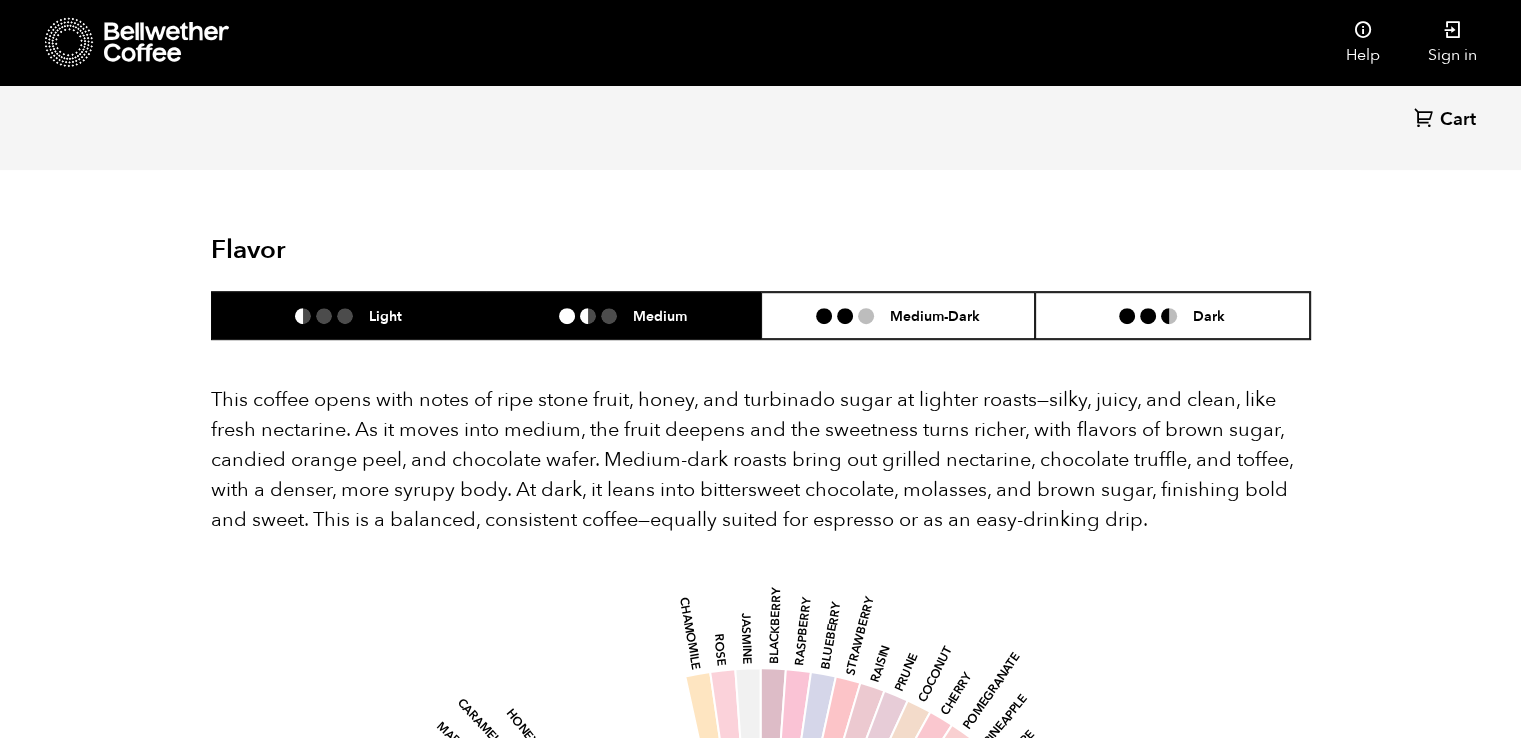 click on "Medium" at bounding box center (623, 315) 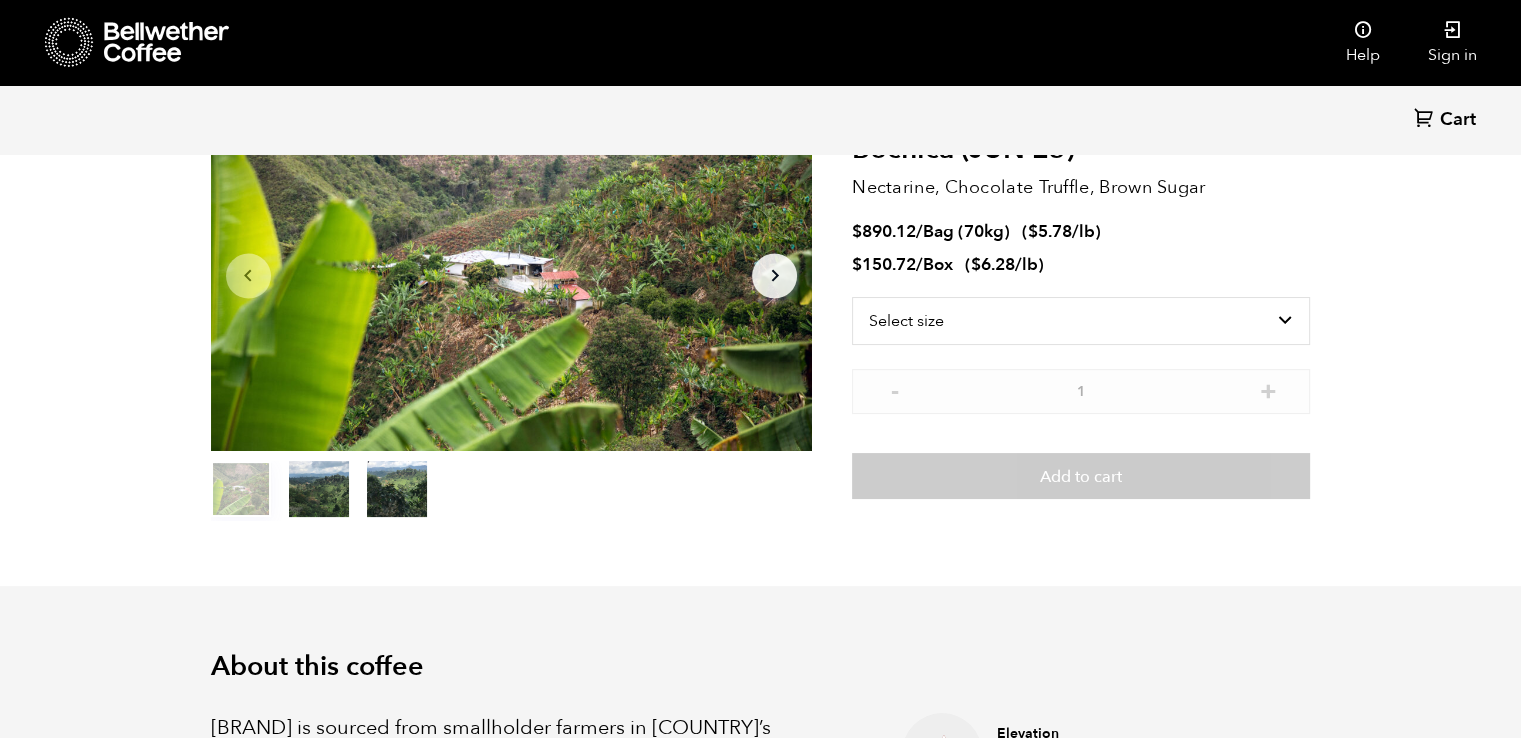 scroll, scrollTop: 0, scrollLeft: 0, axis: both 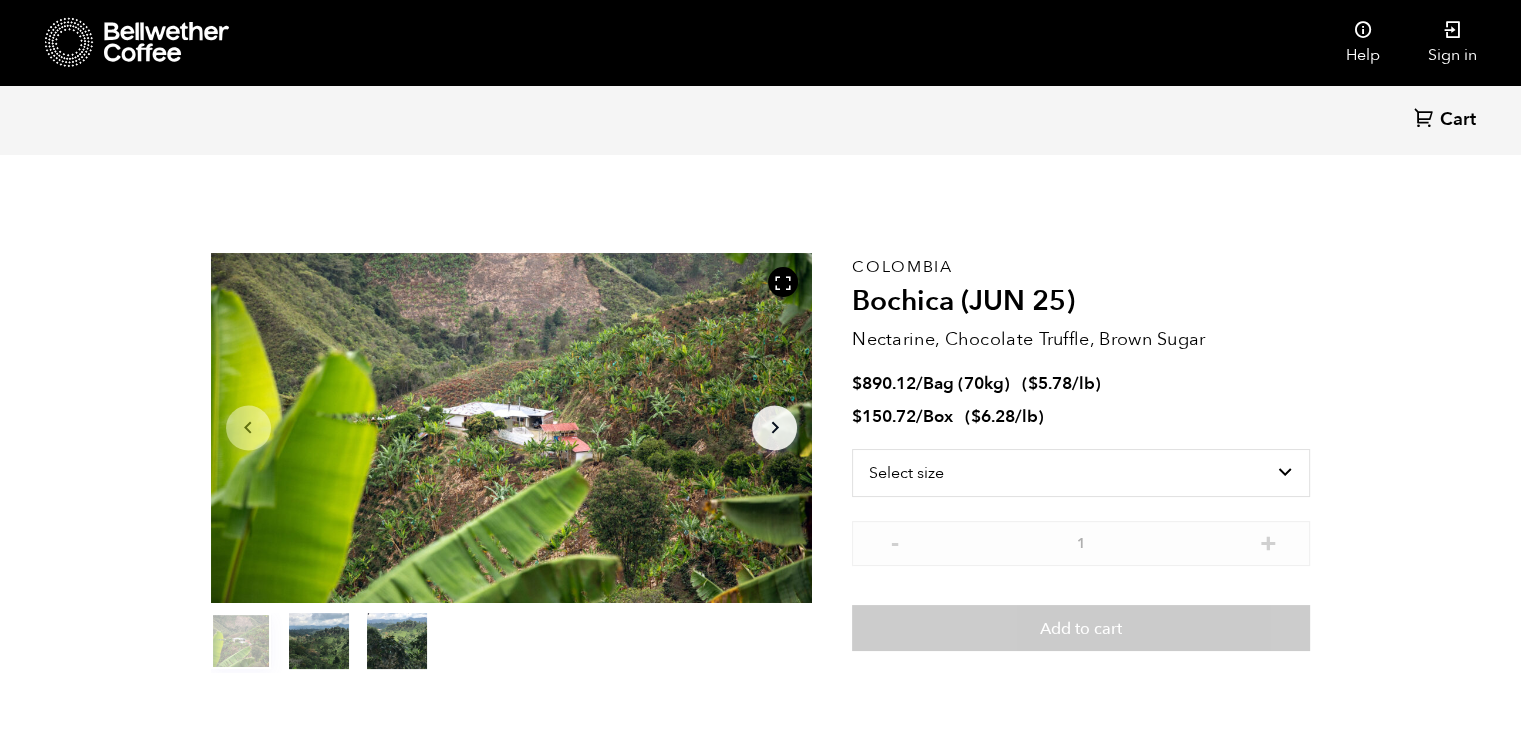 click on "Bochica (JUN 25)" at bounding box center (1081, 302) 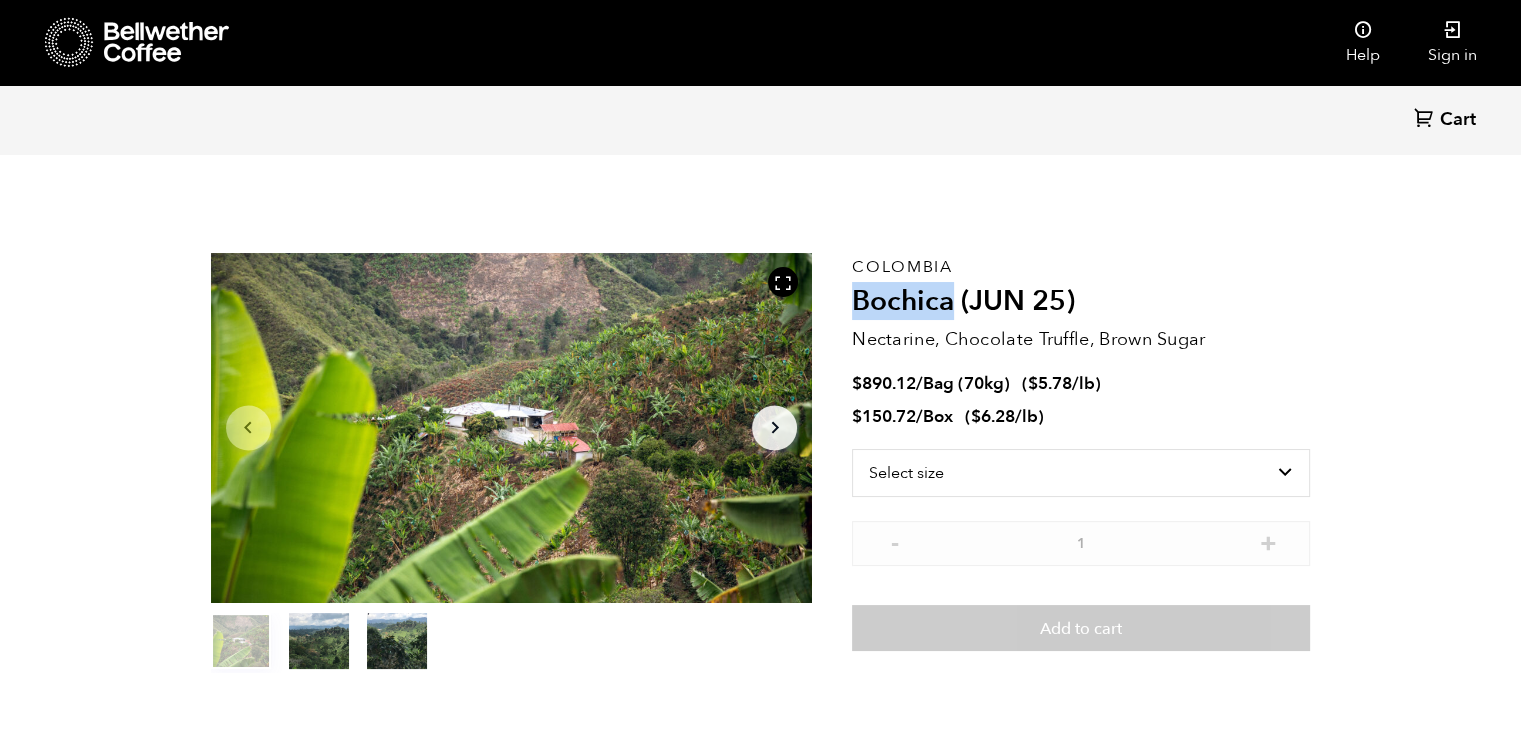 click on "Bochica (JUN 25)" at bounding box center (1081, 302) 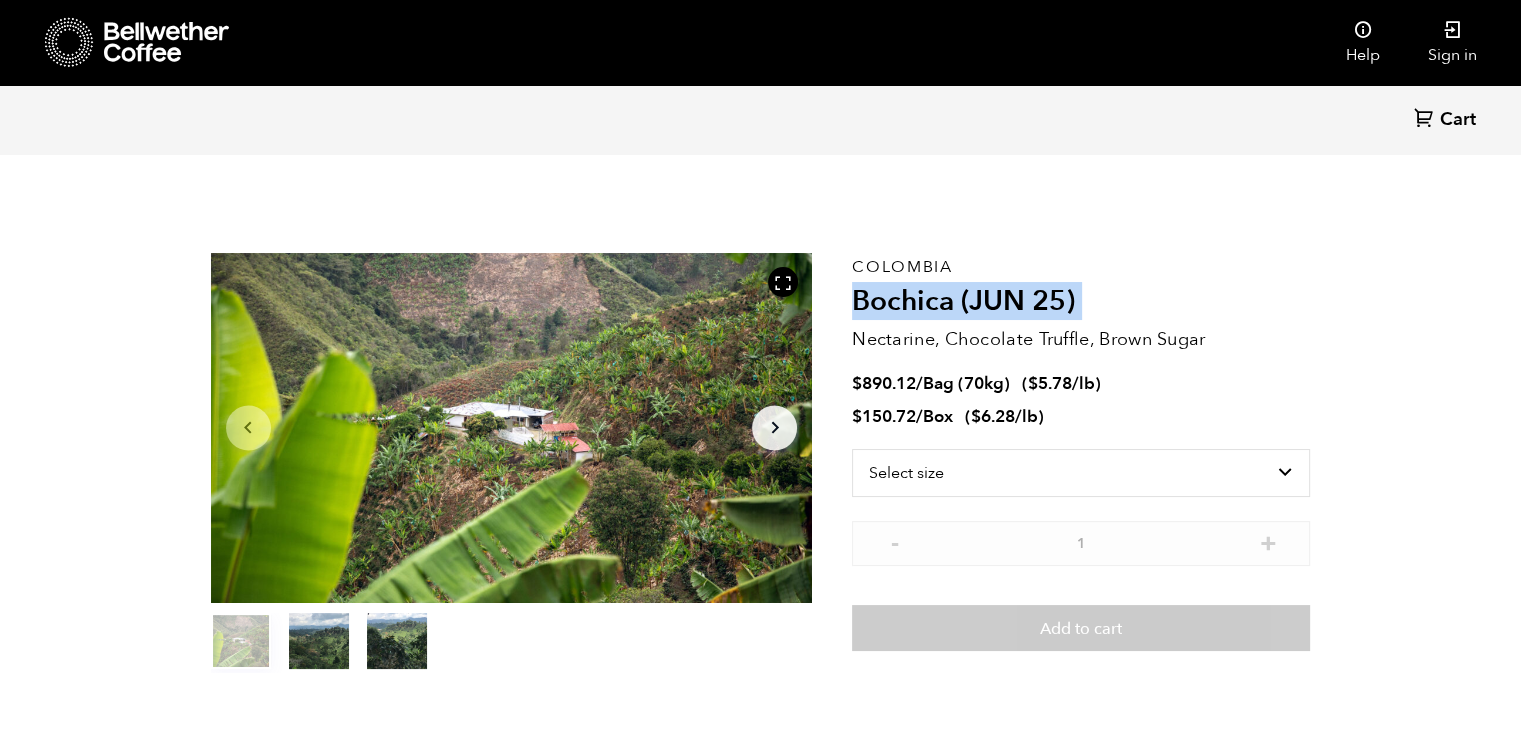 click on "Bochica (JUN 25)" at bounding box center [1081, 302] 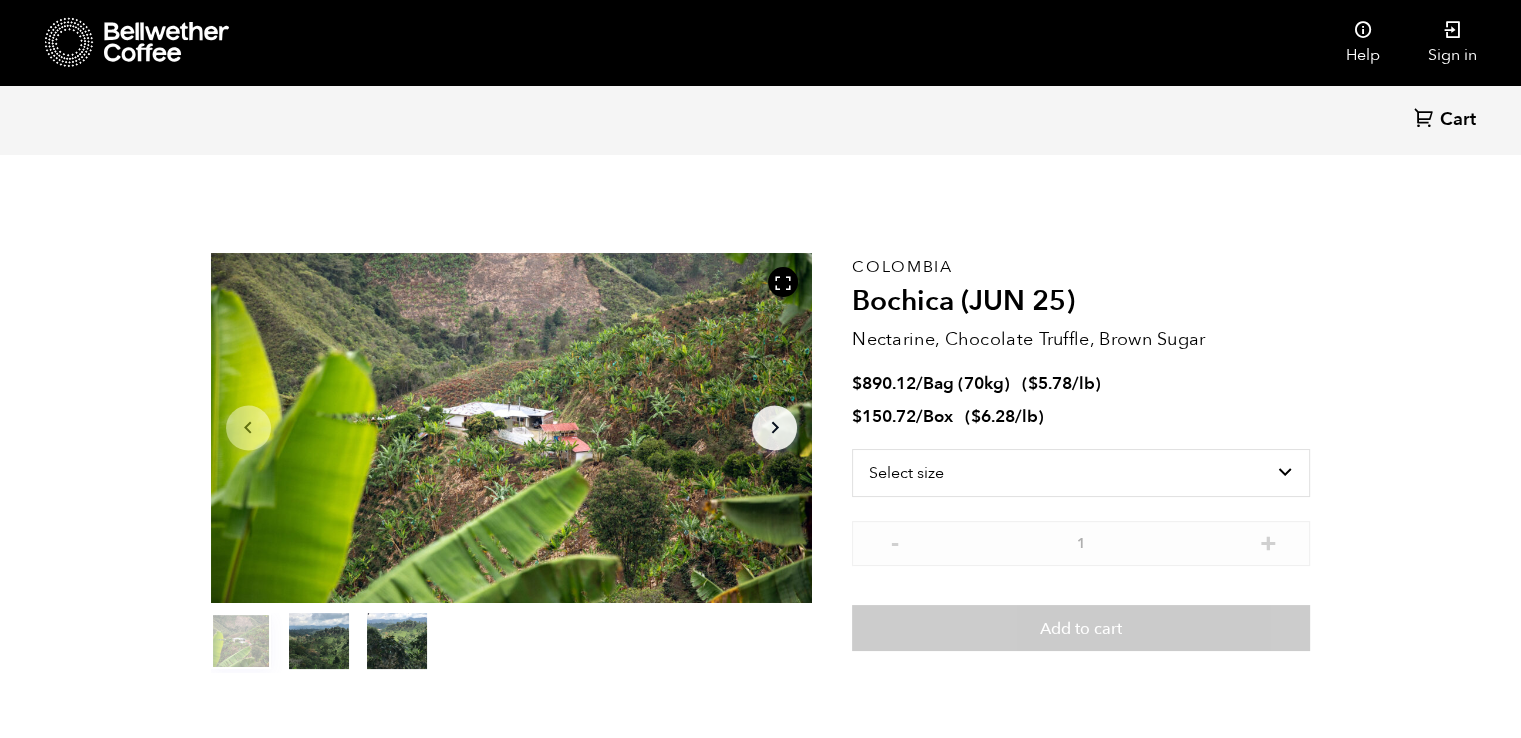 click on "Arrow Right" at bounding box center [774, 427] 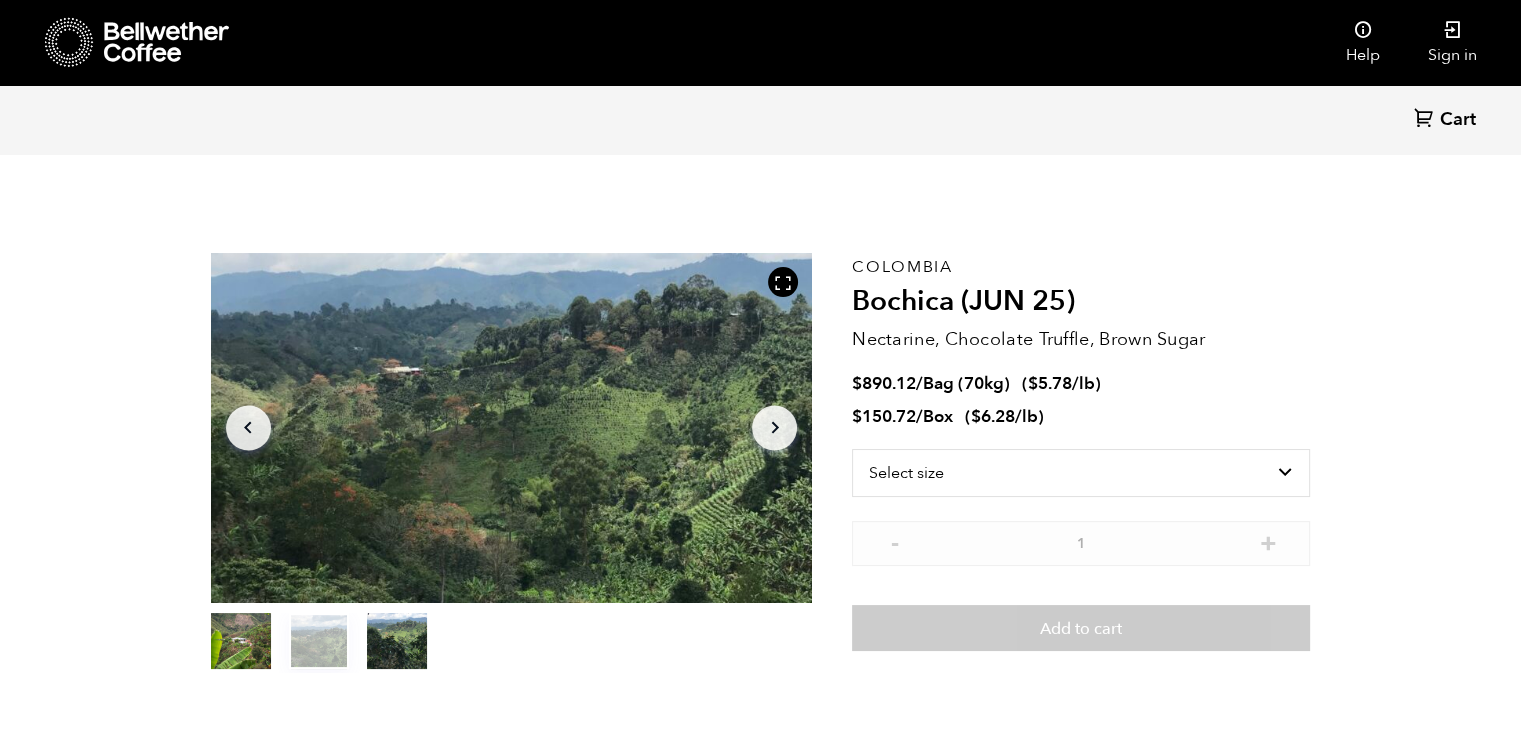 click on "Arrow Left" 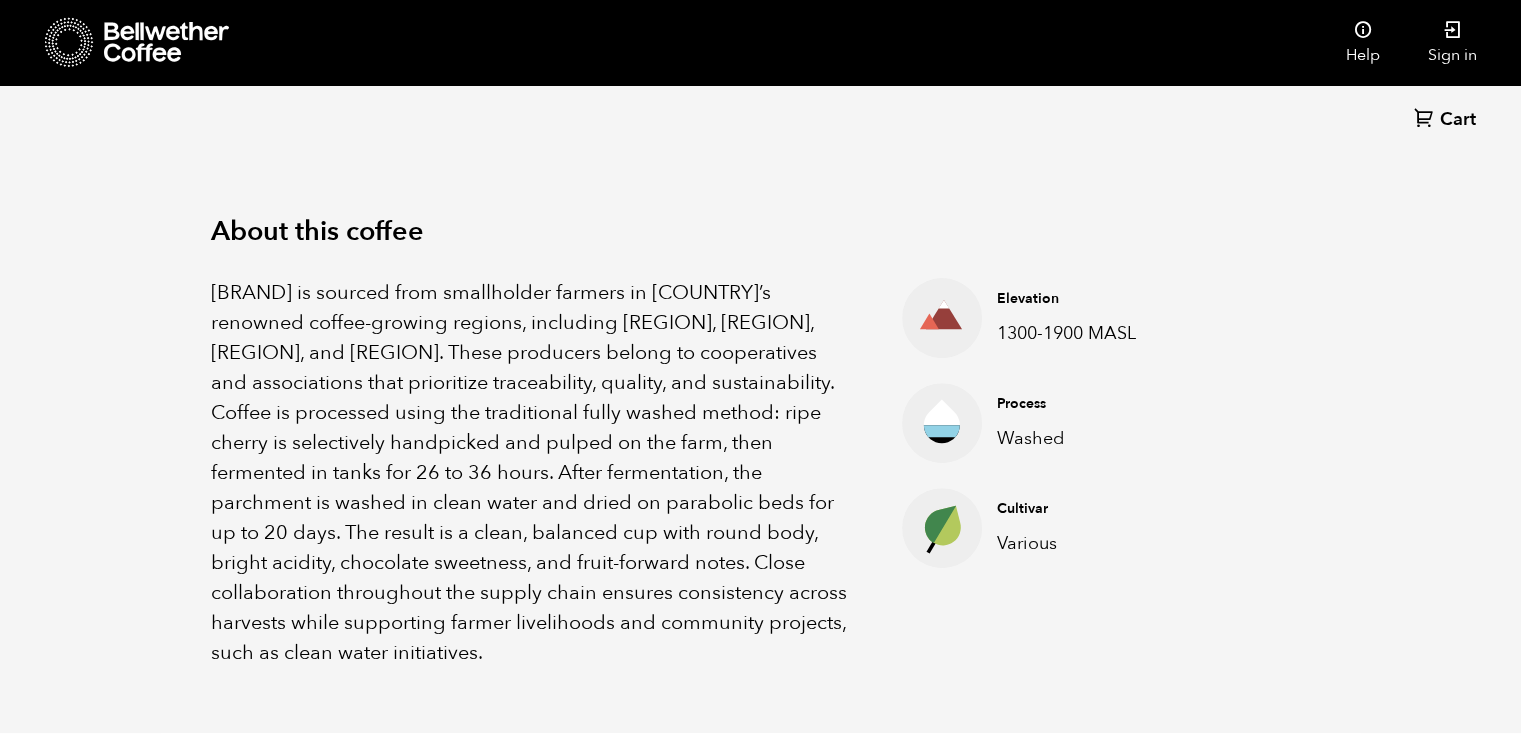 scroll, scrollTop: 623, scrollLeft: 0, axis: vertical 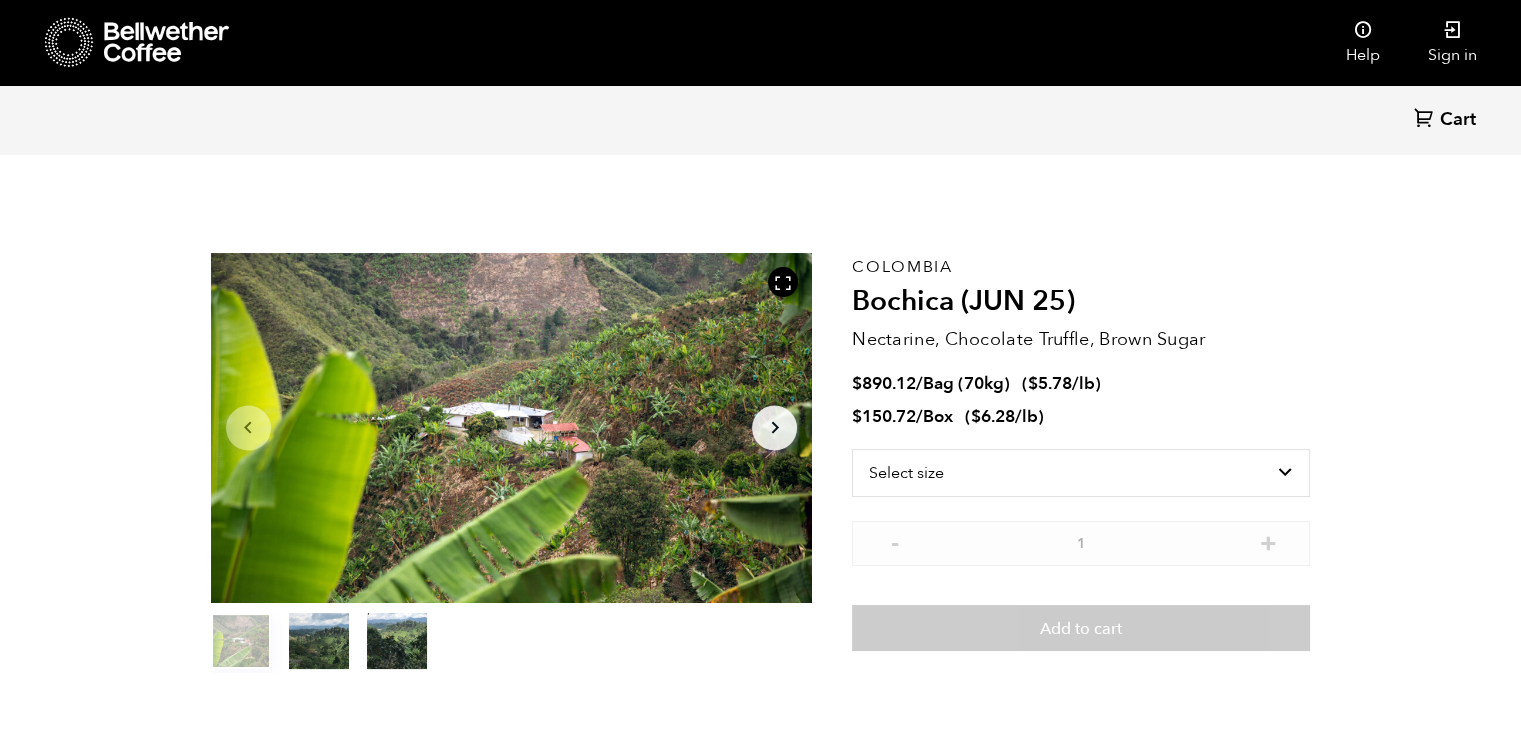 click on "Bochica (JUN 25)" at bounding box center [1081, 302] 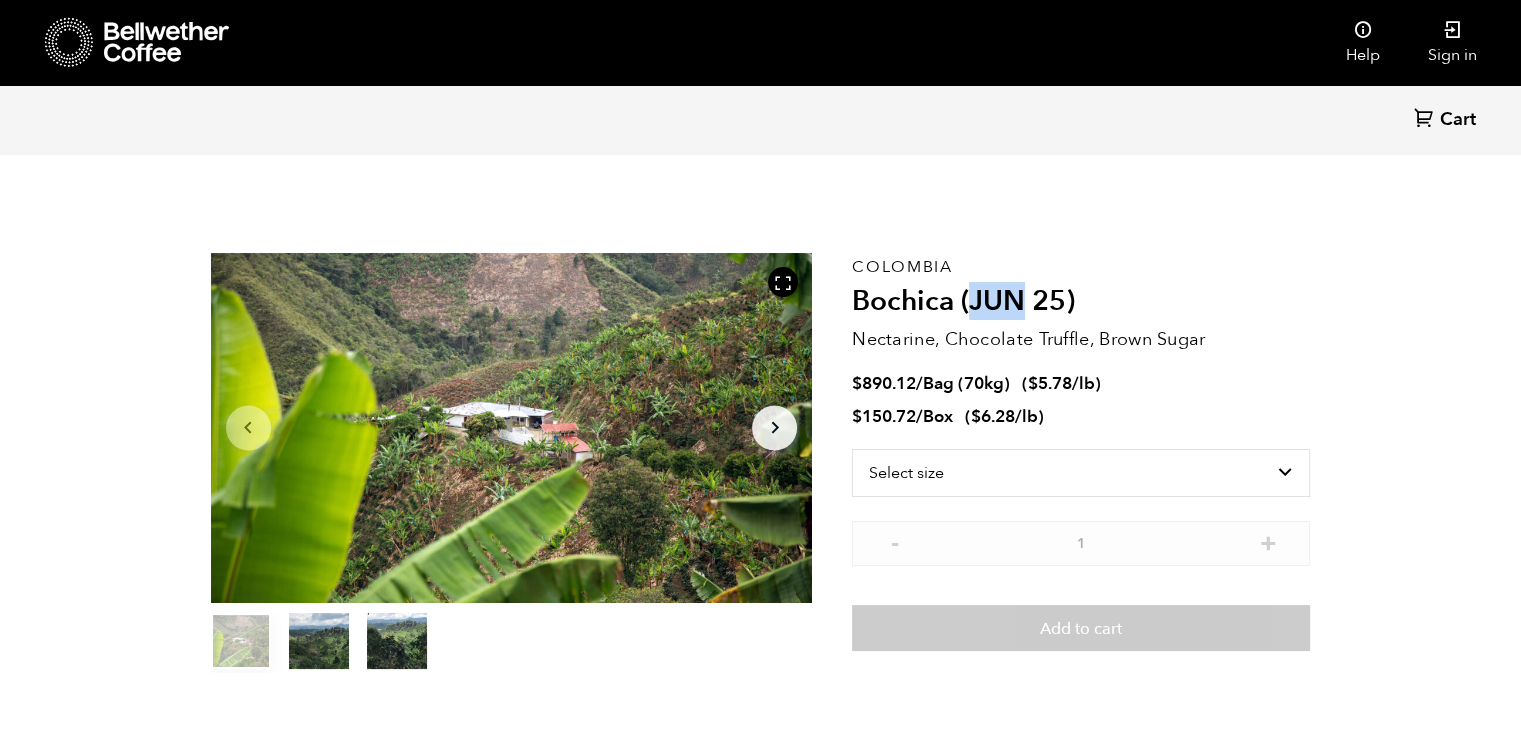click on "Bochica (JUN 25)" at bounding box center [1081, 302] 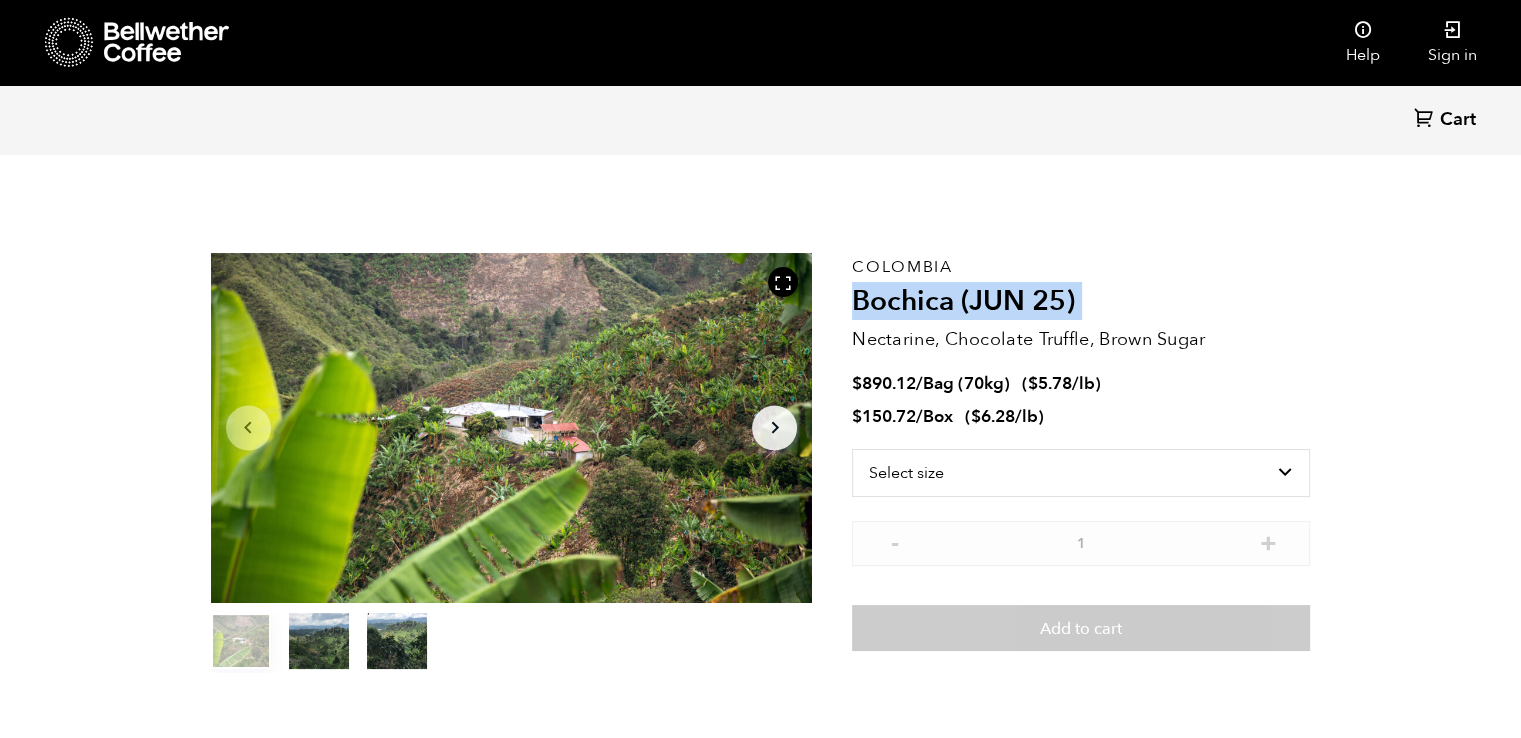click on "Bochica (JUN 25)" at bounding box center (1081, 302) 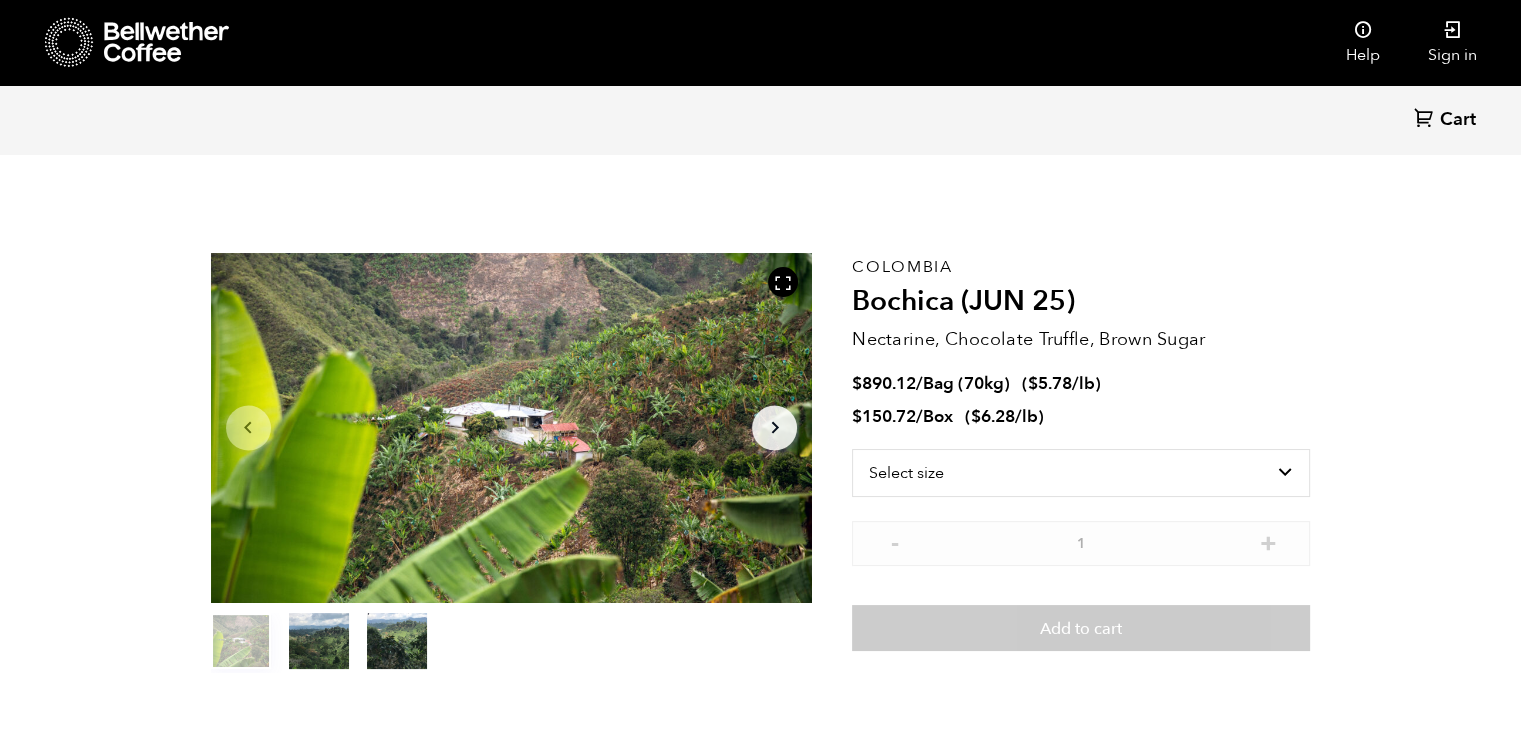click on "Bochica (JUN 25)" at bounding box center (1081, 302) 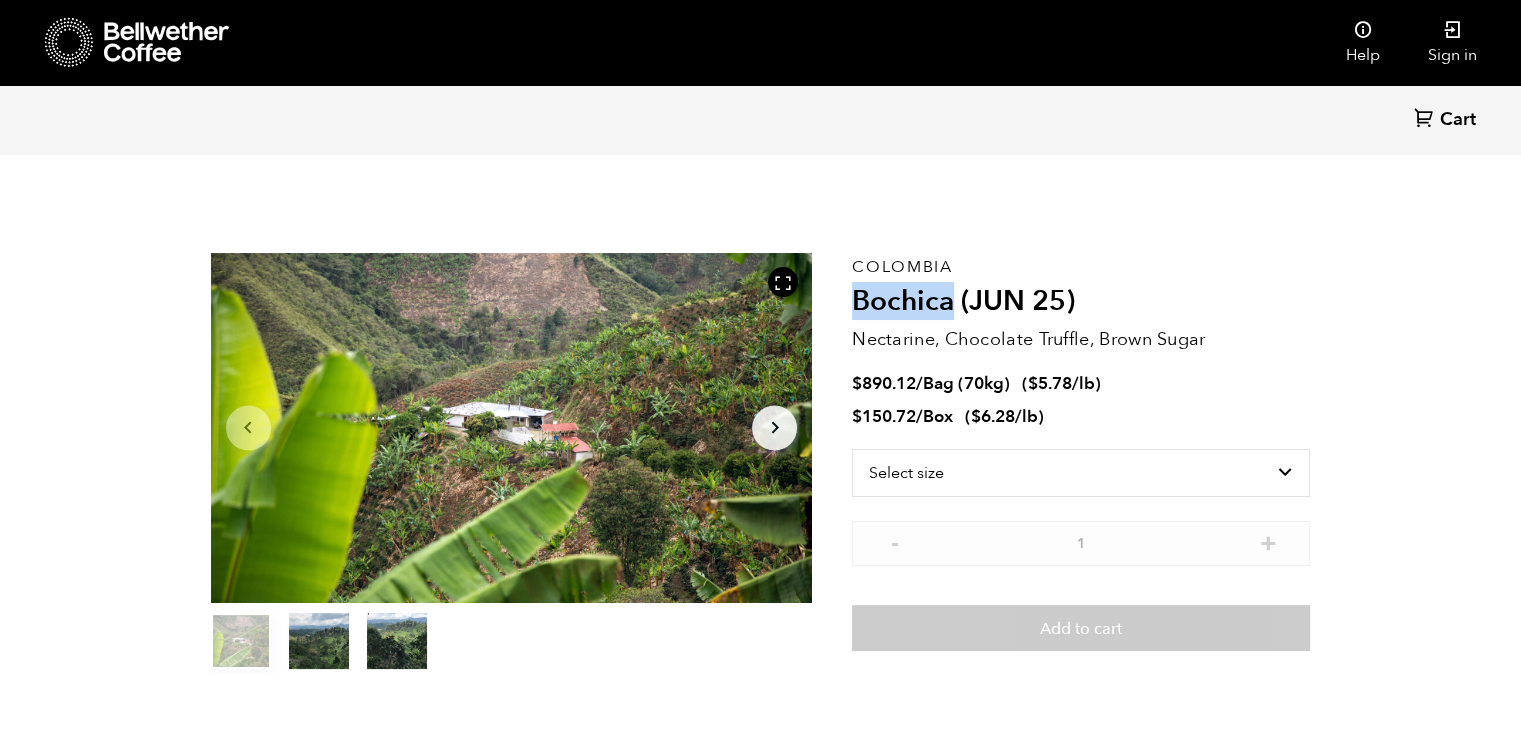 click on "Bochica (JUN 25)" at bounding box center [1081, 302] 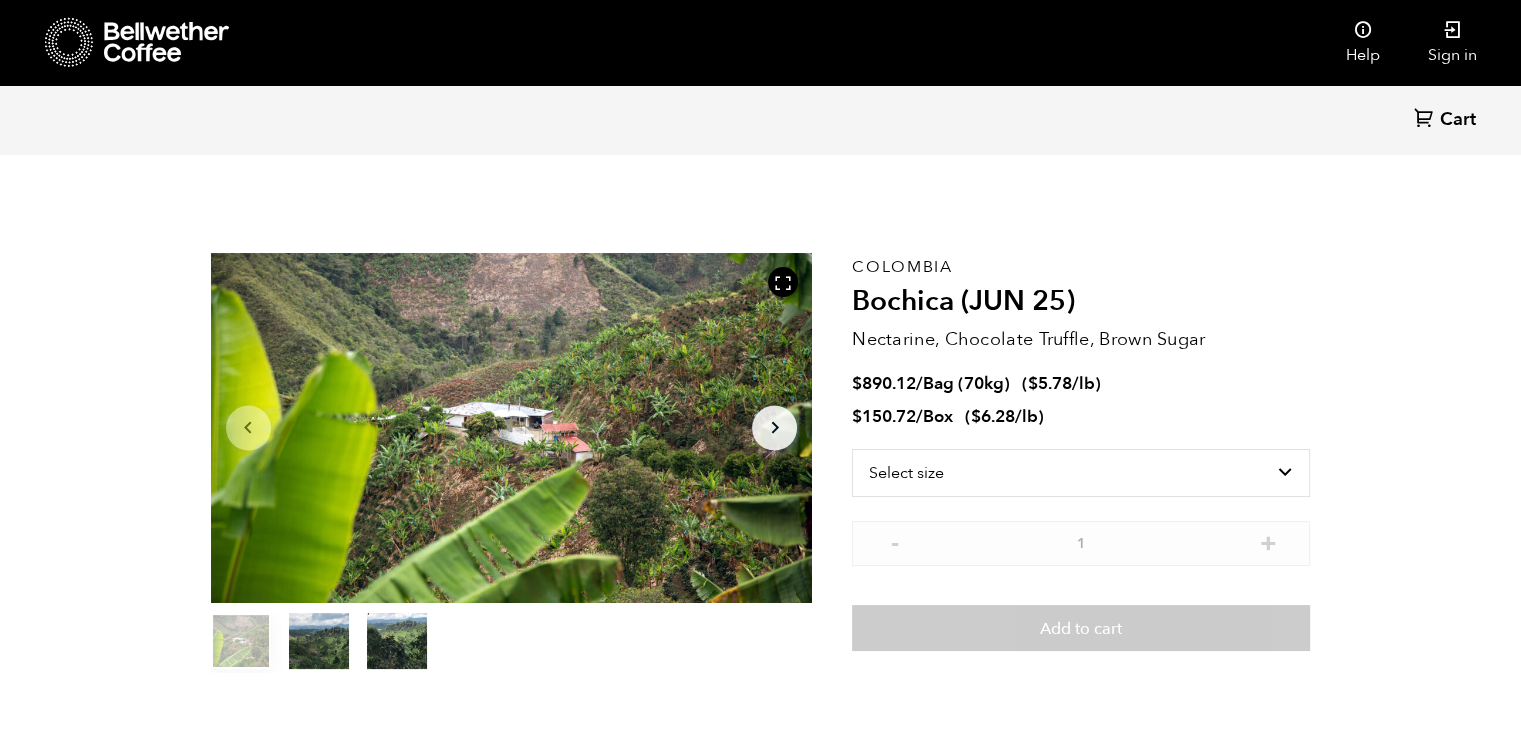 click on "Bochica (JUN 25)" at bounding box center [1081, 302] 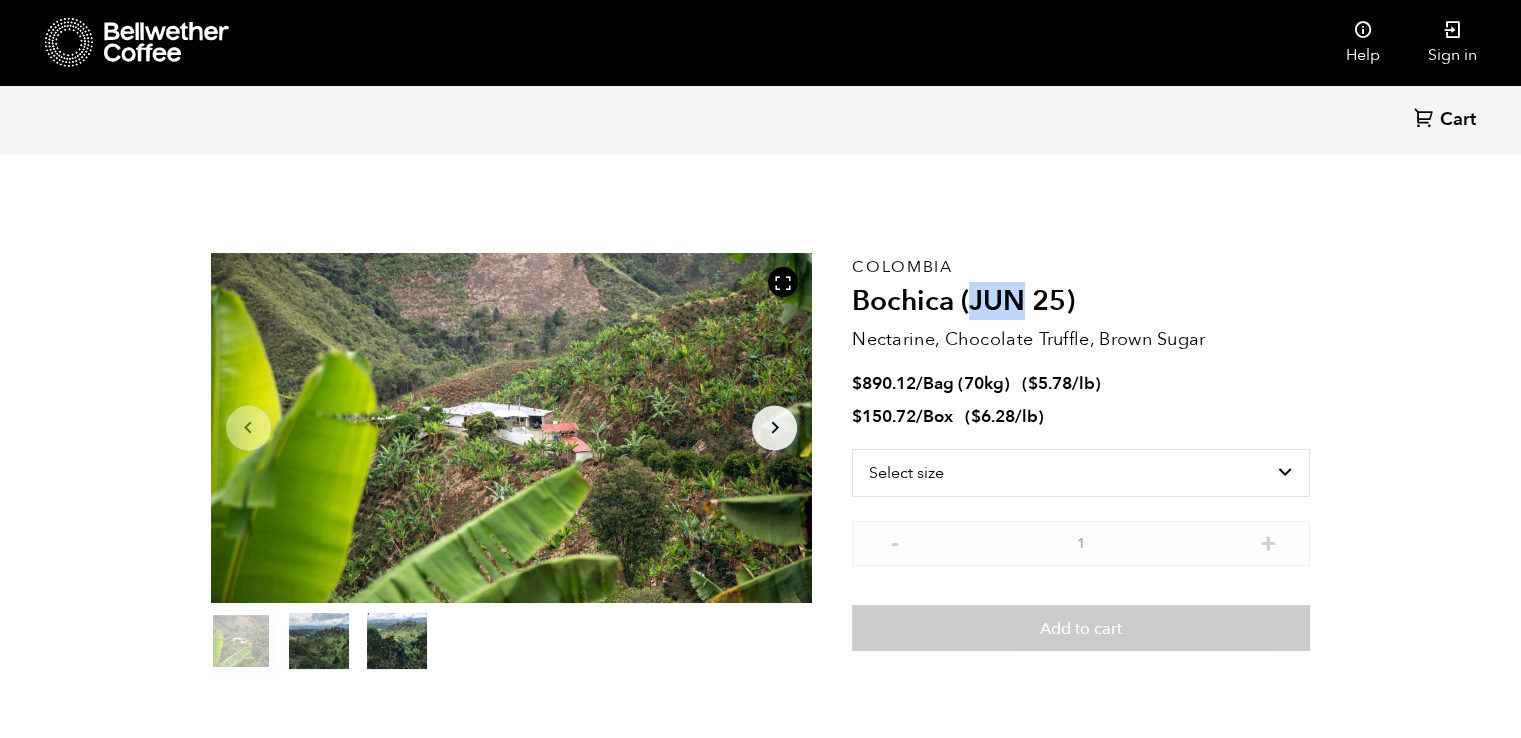 click on "Bochica (JUN 25)" at bounding box center [1081, 302] 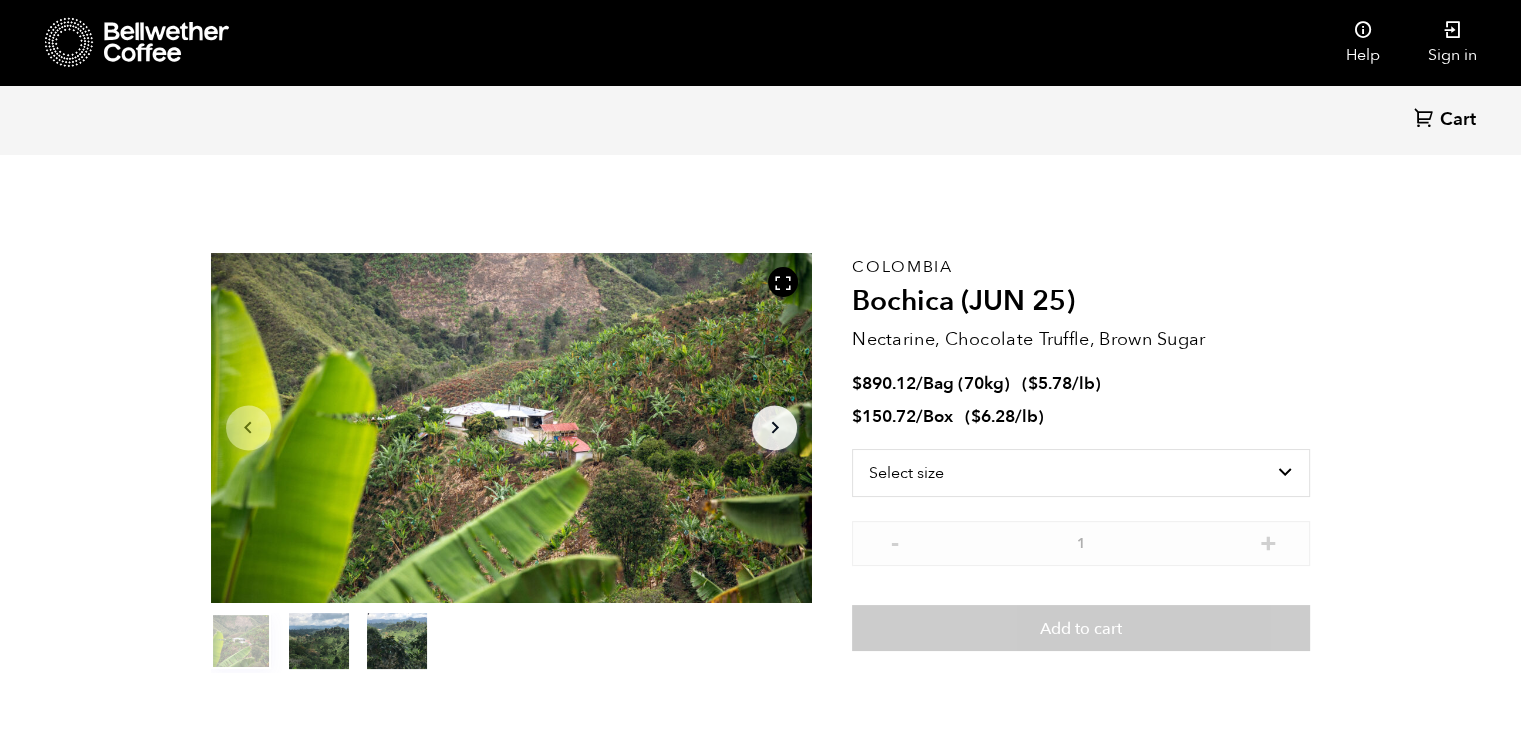 click on "Bochica (JUN 25)" at bounding box center [1081, 302] 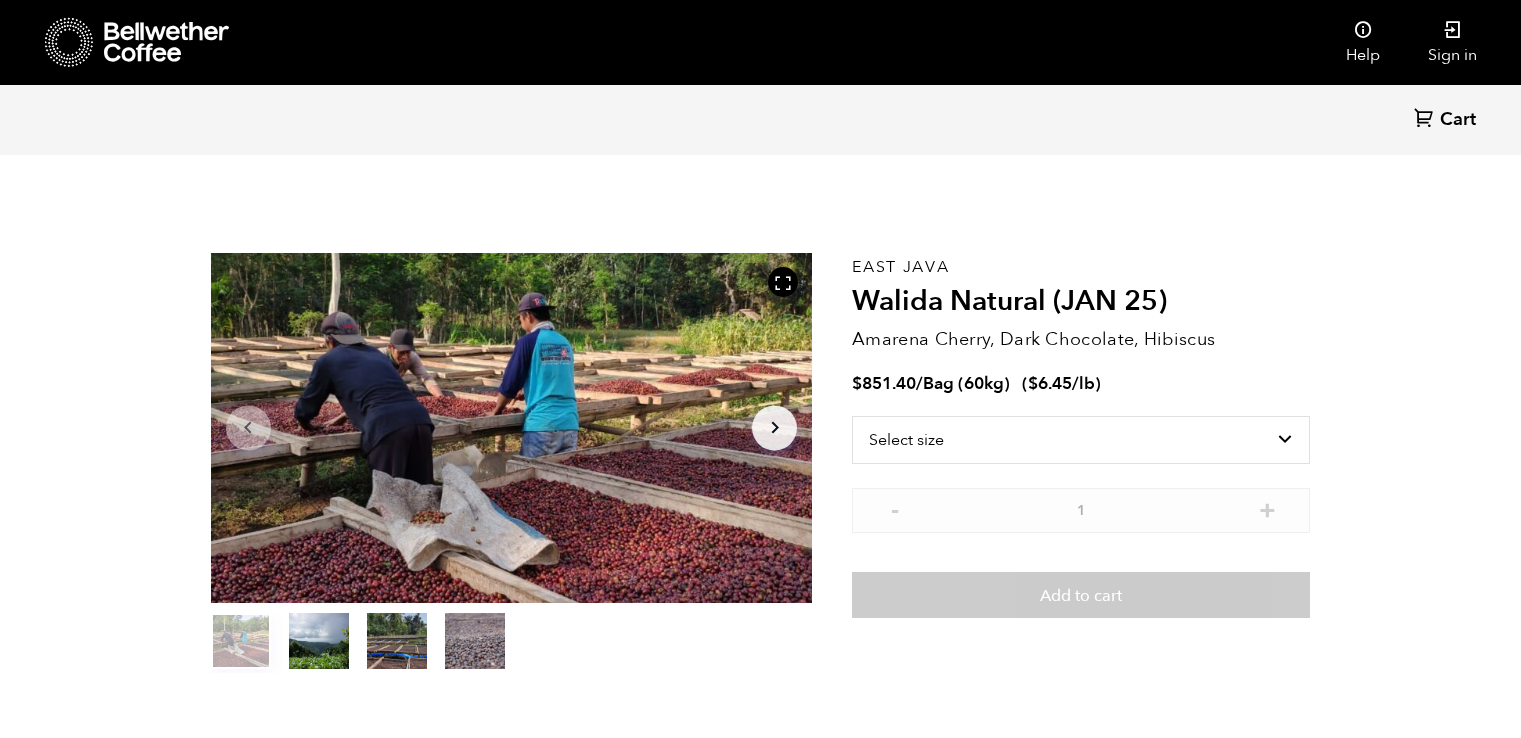 scroll, scrollTop: 0, scrollLeft: 0, axis: both 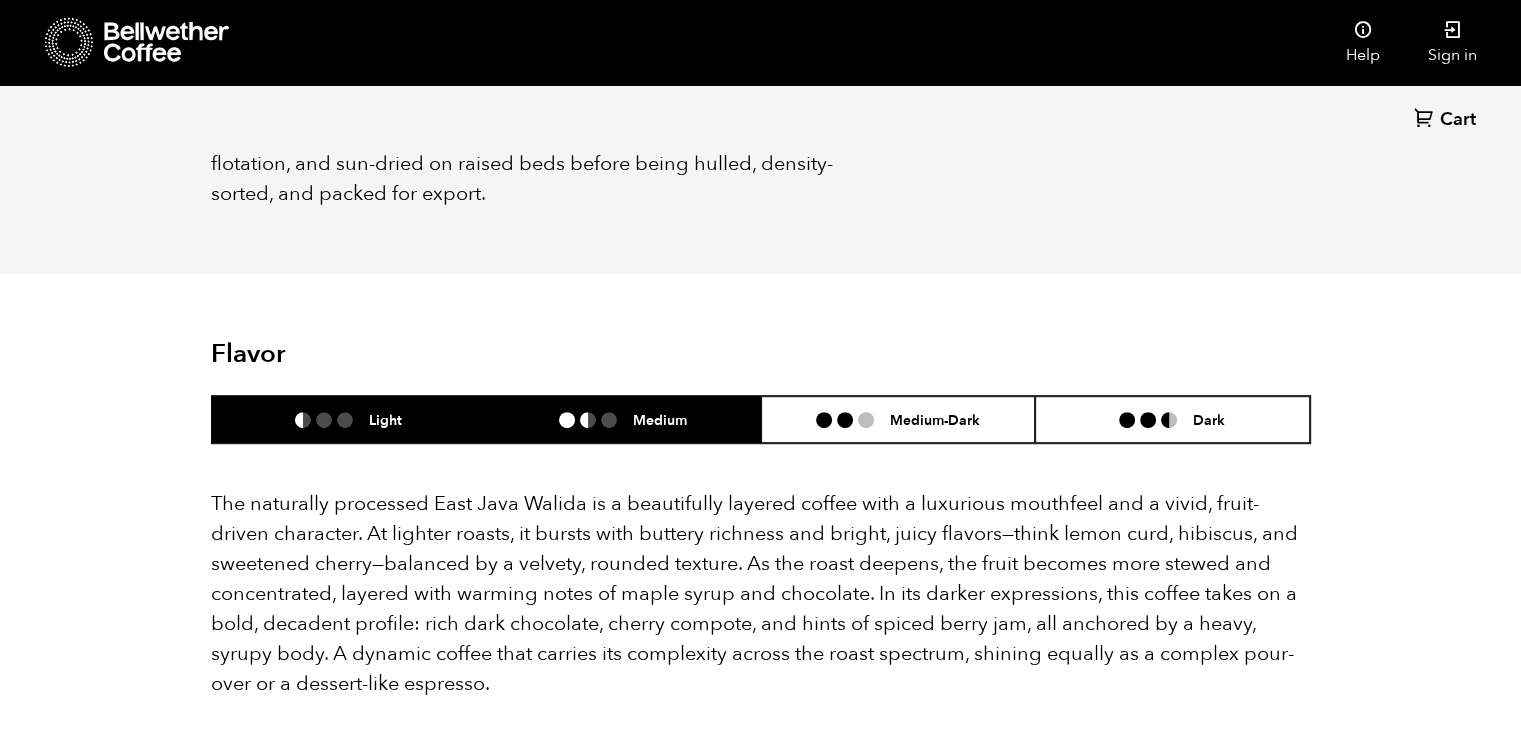 click at bounding box center (596, 420) 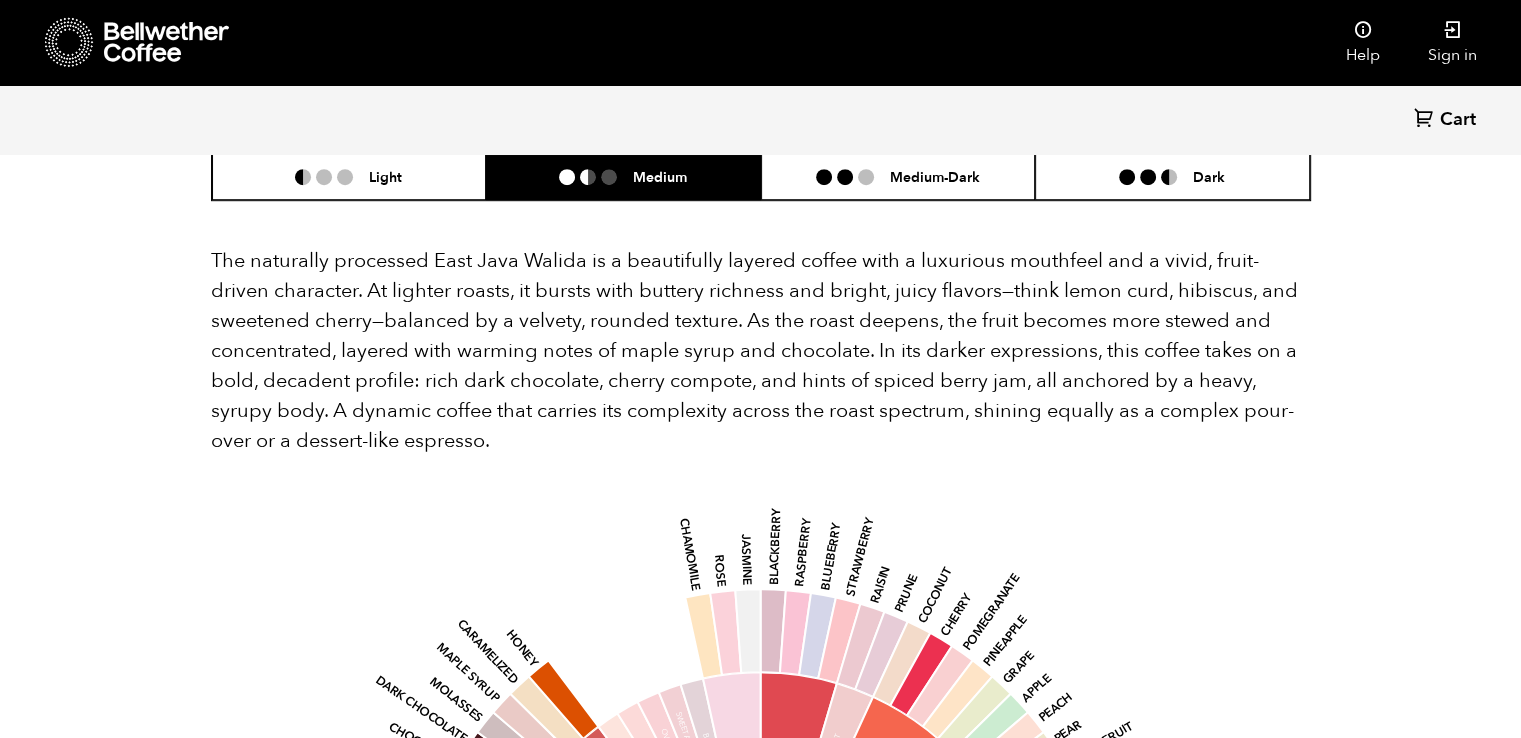scroll, scrollTop: 1256, scrollLeft: 0, axis: vertical 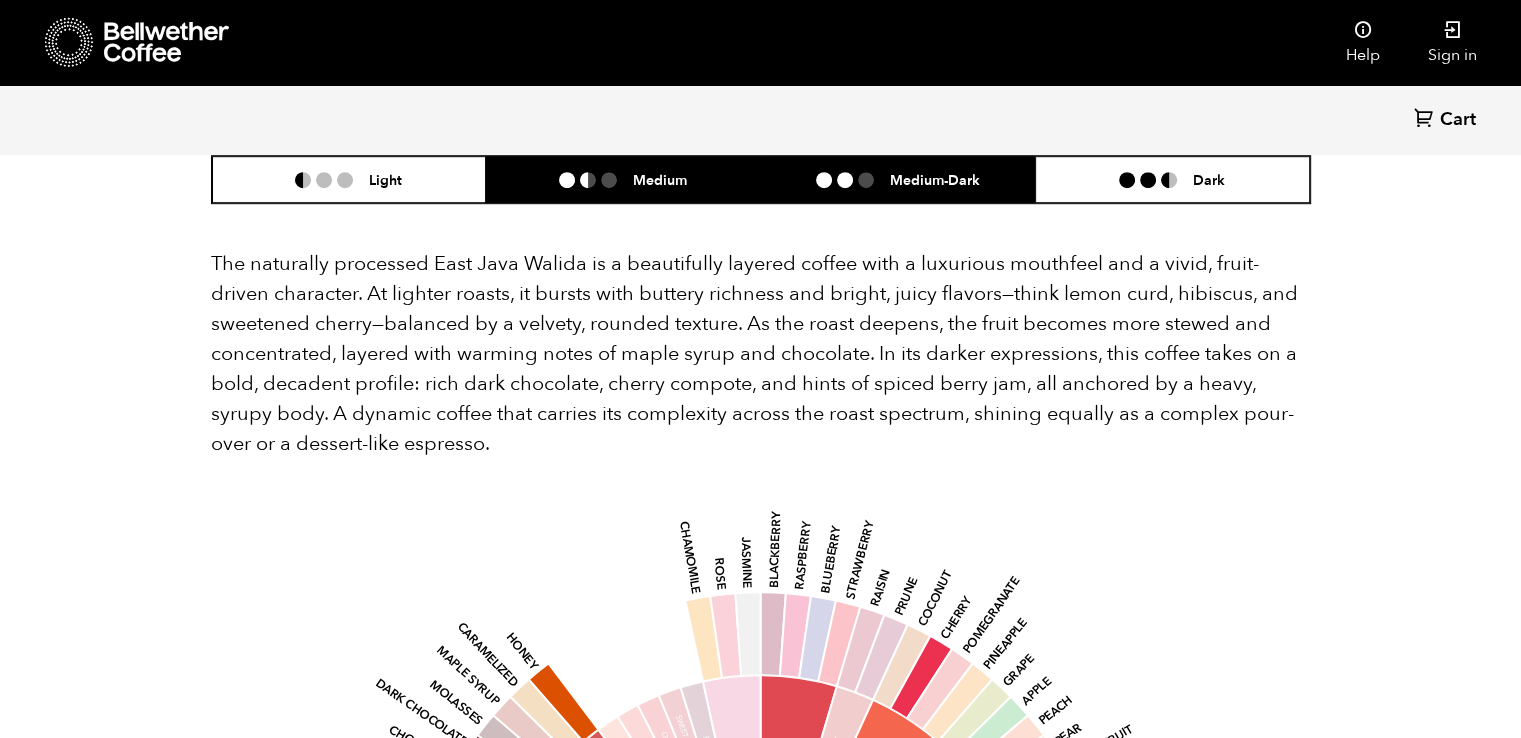 click on "Medium-Dark" at bounding box center (935, 179) 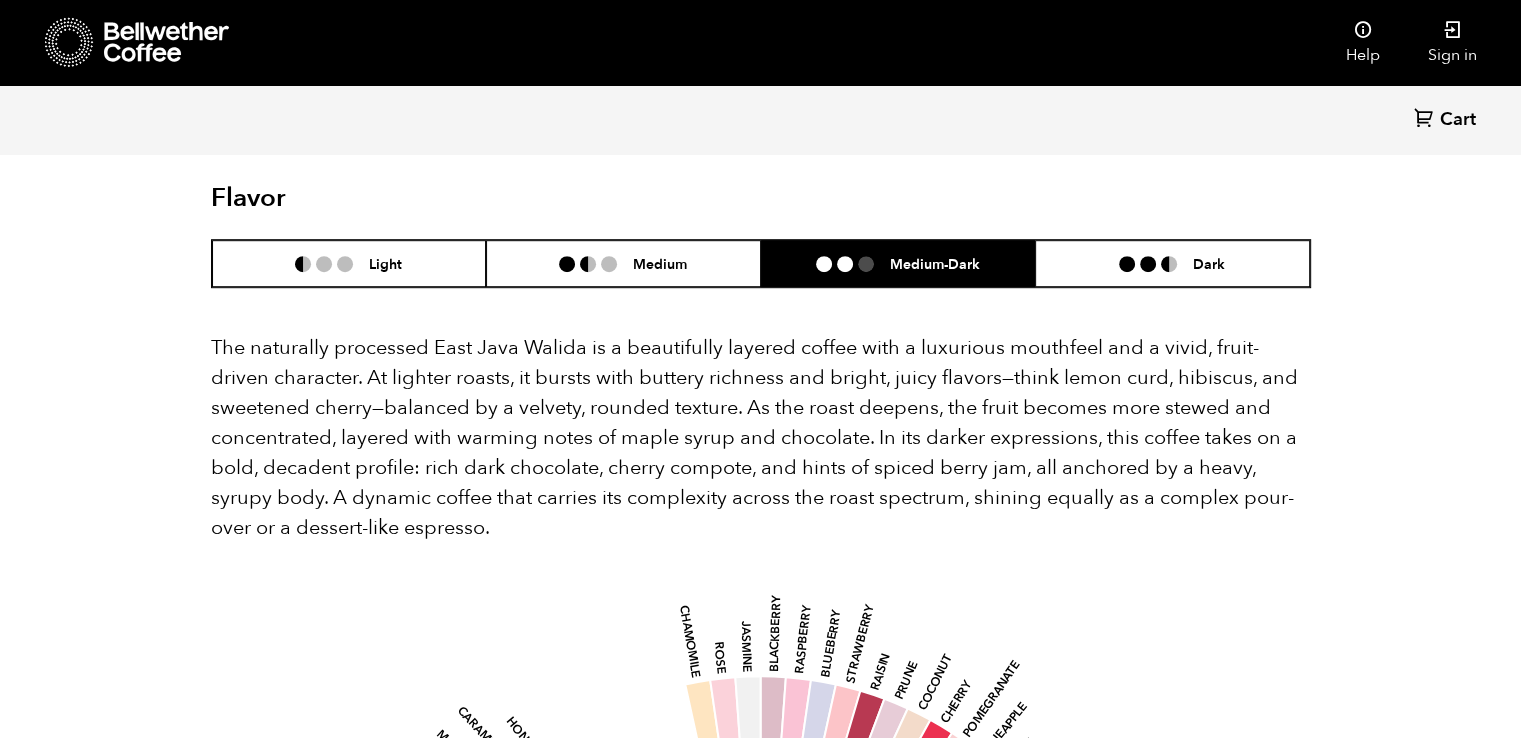 scroll, scrollTop: 1140, scrollLeft: 0, axis: vertical 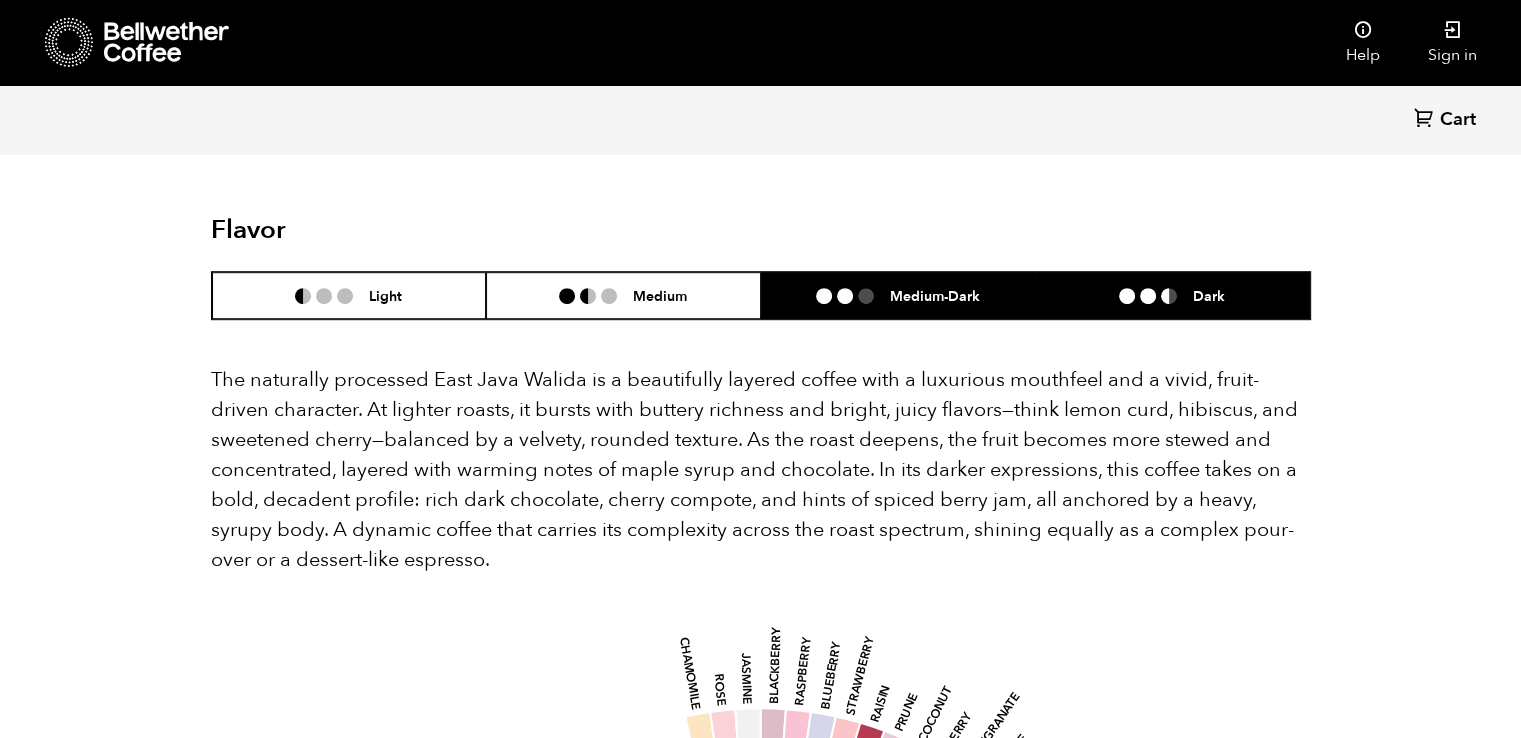 click at bounding box center [1169, 296] 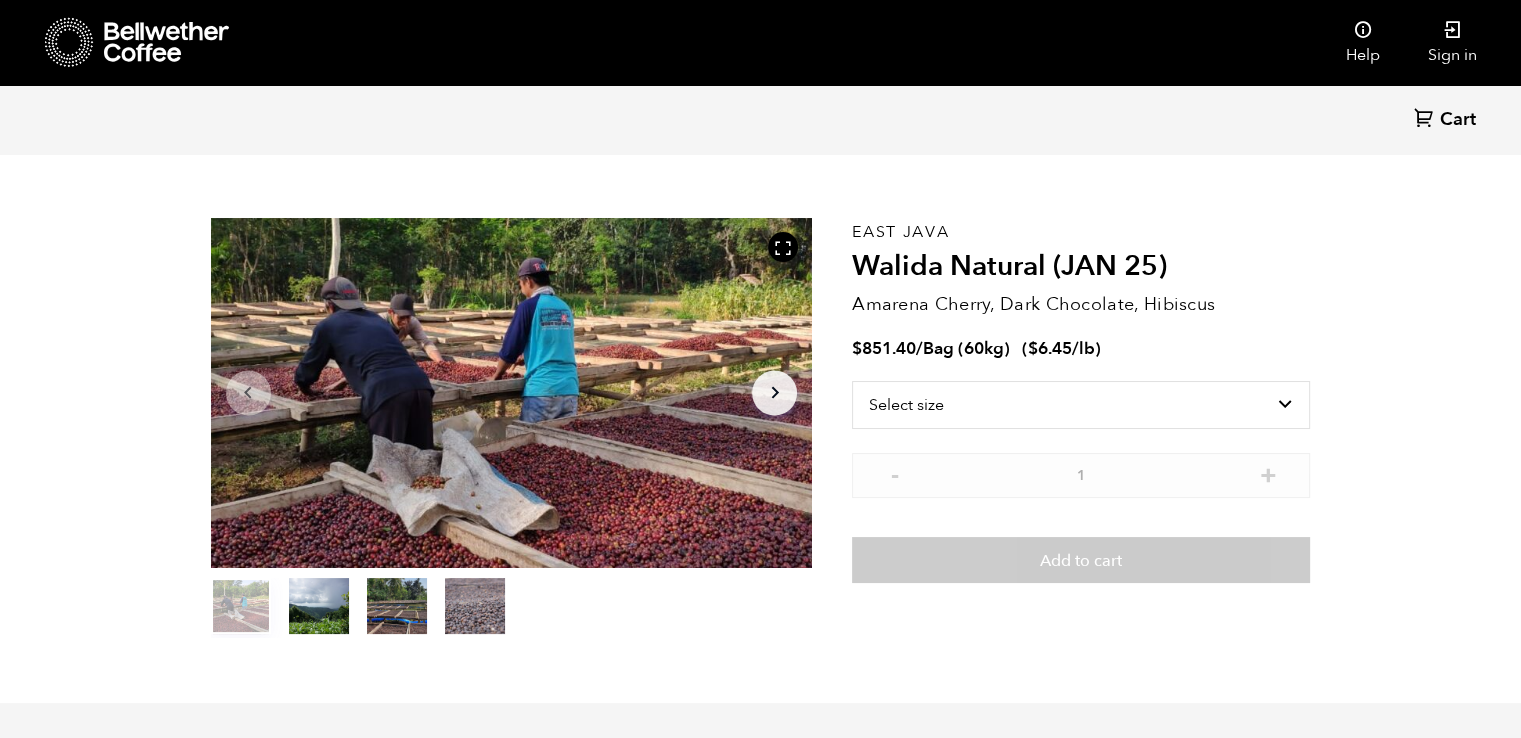 scroll, scrollTop: 34, scrollLeft: 0, axis: vertical 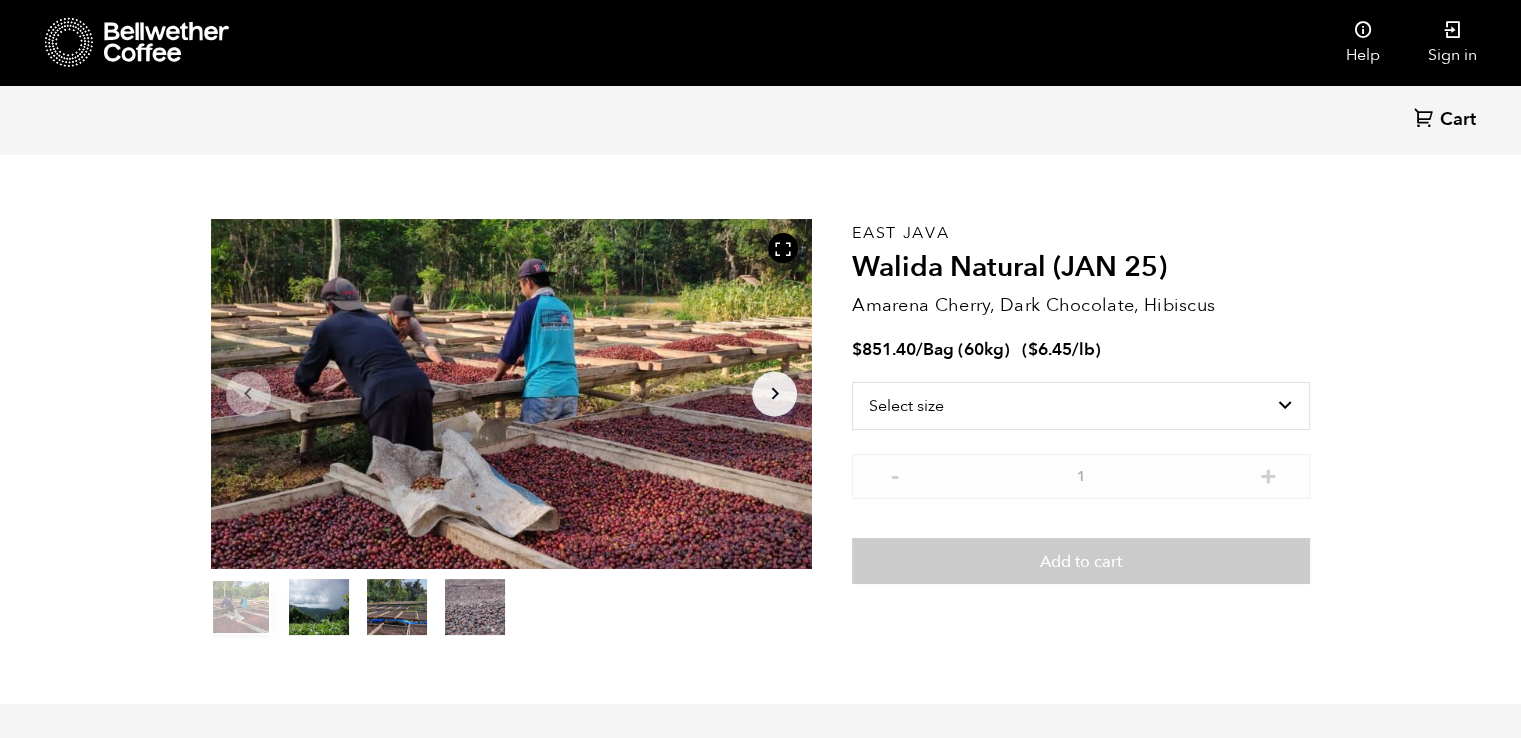 click on "item 3" at bounding box center (475, 611) 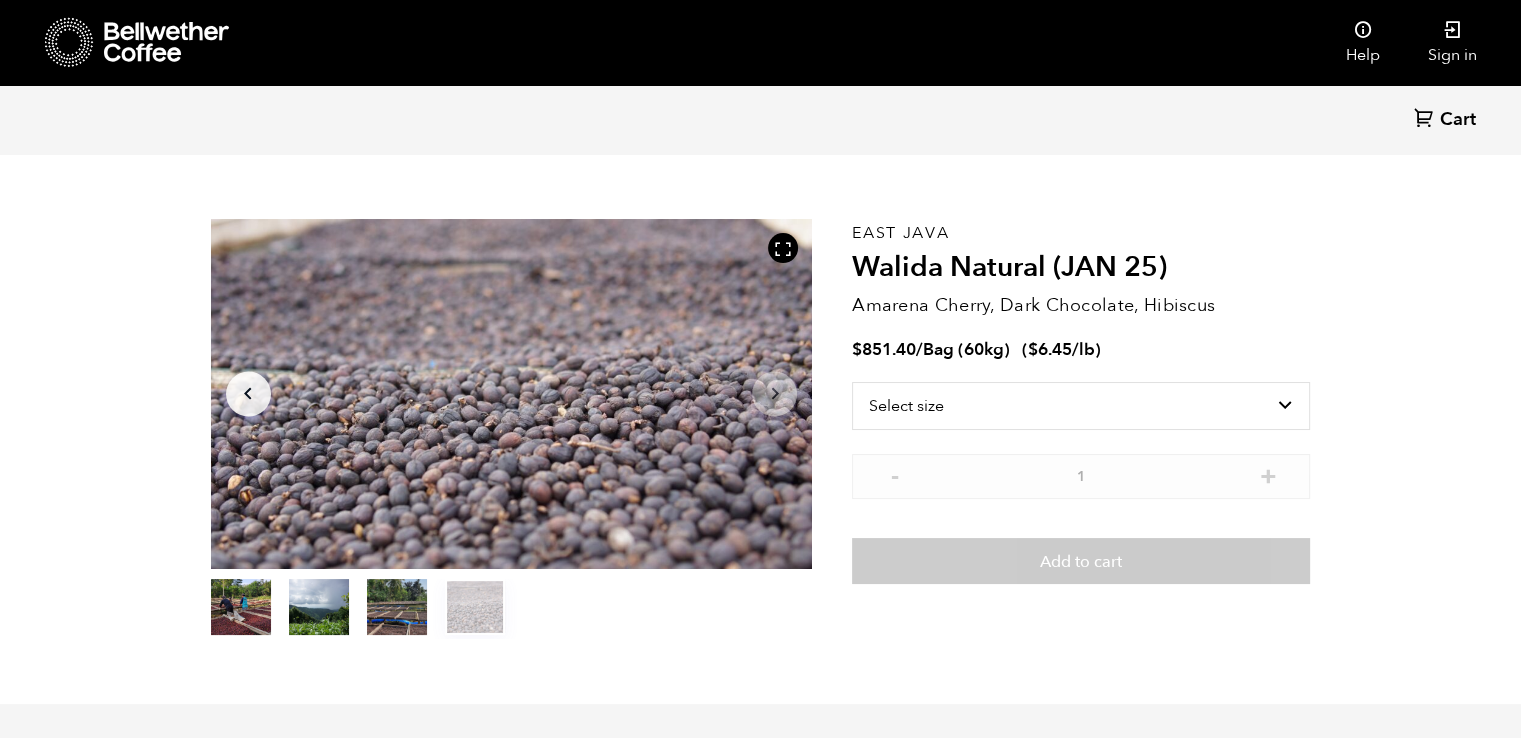 click on "Arrow Left" at bounding box center (248, 393) 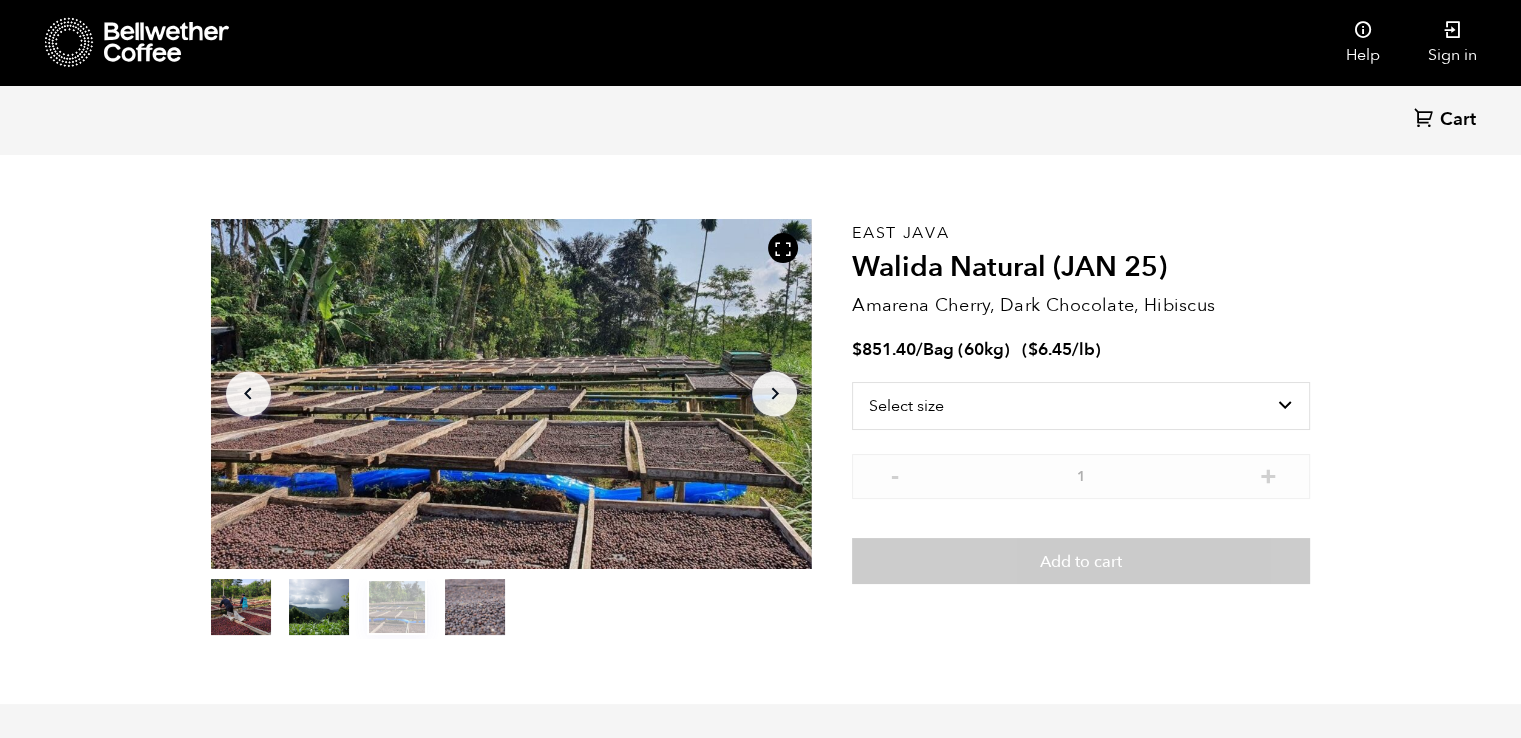 click on "Arrow Left" at bounding box center [248, 393] 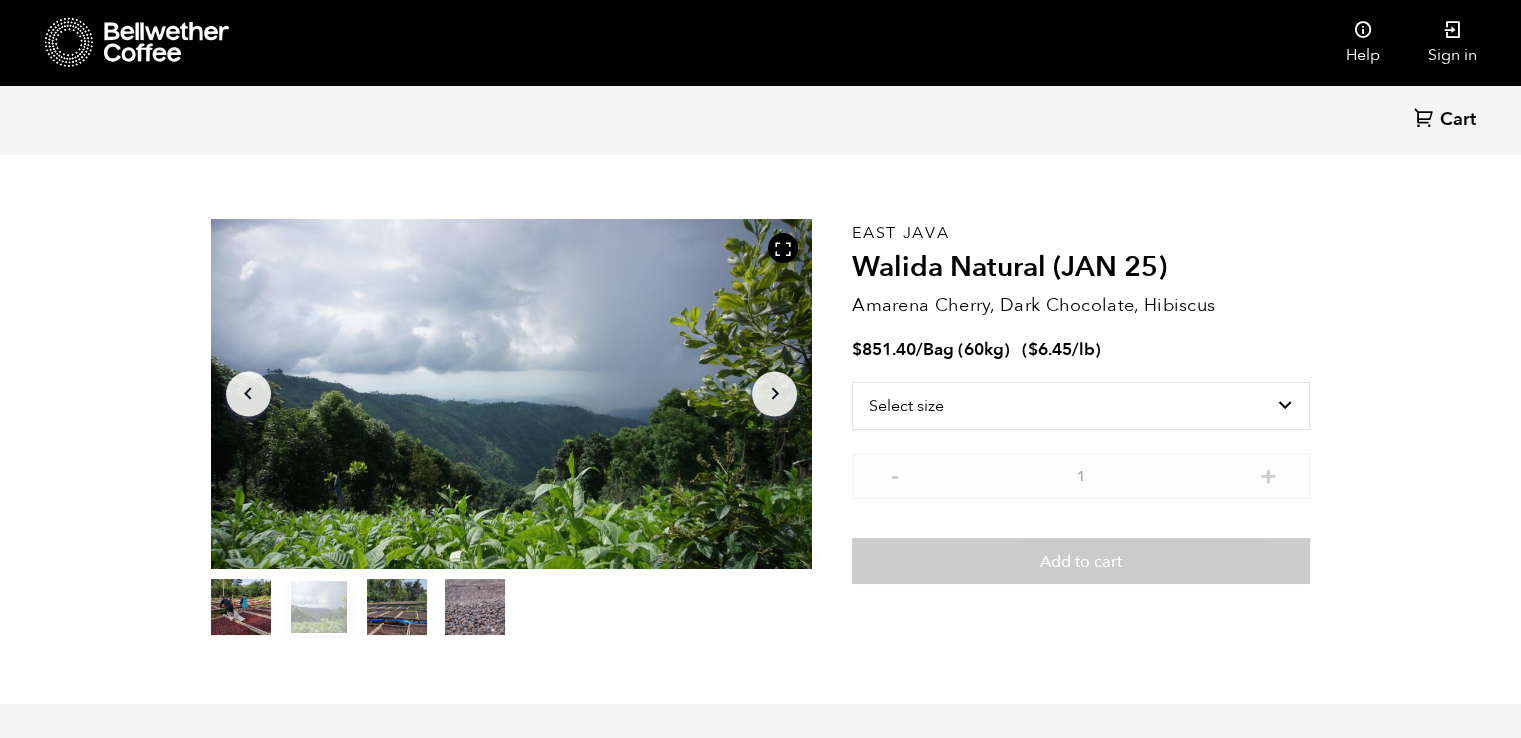 click on "Arrow Left" 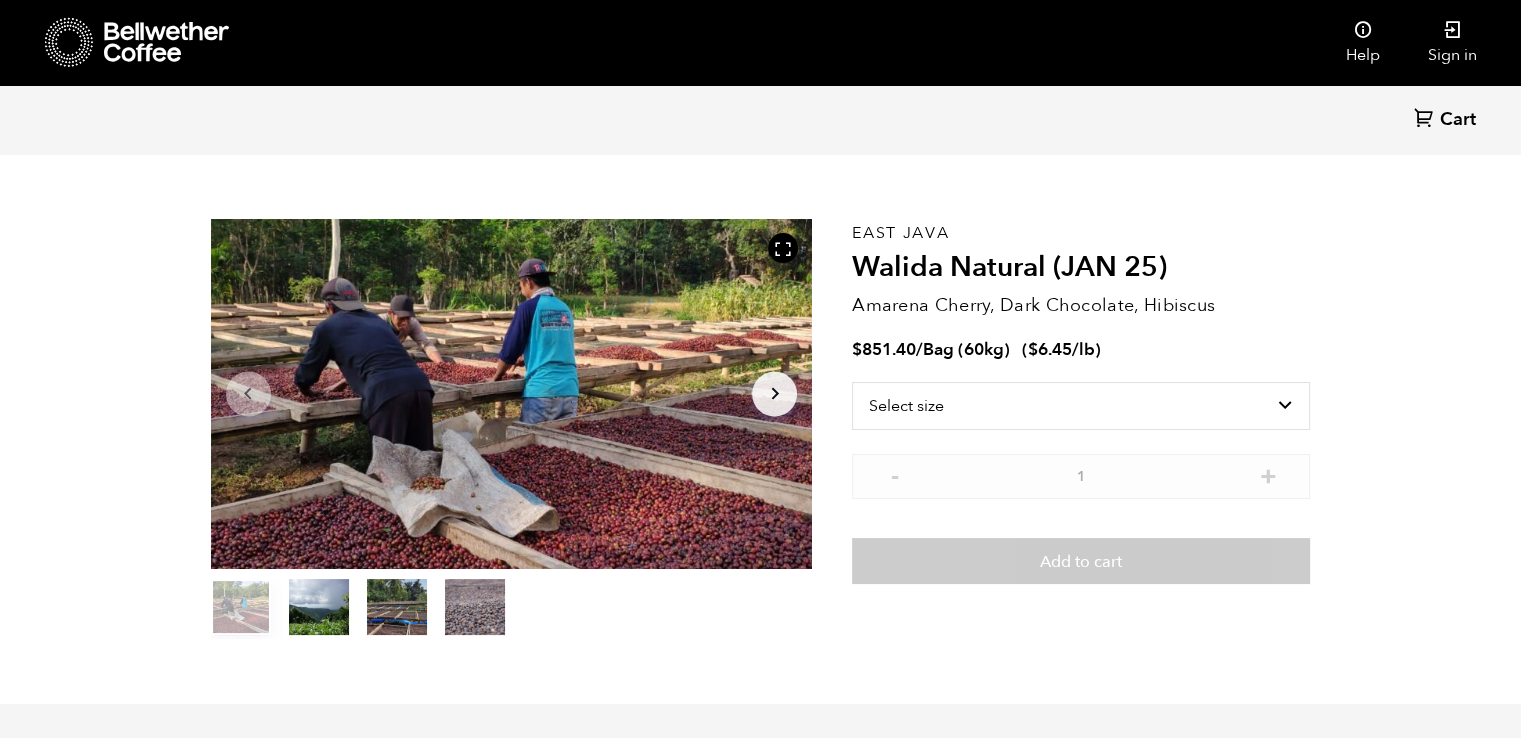 click on "Arrow Left" 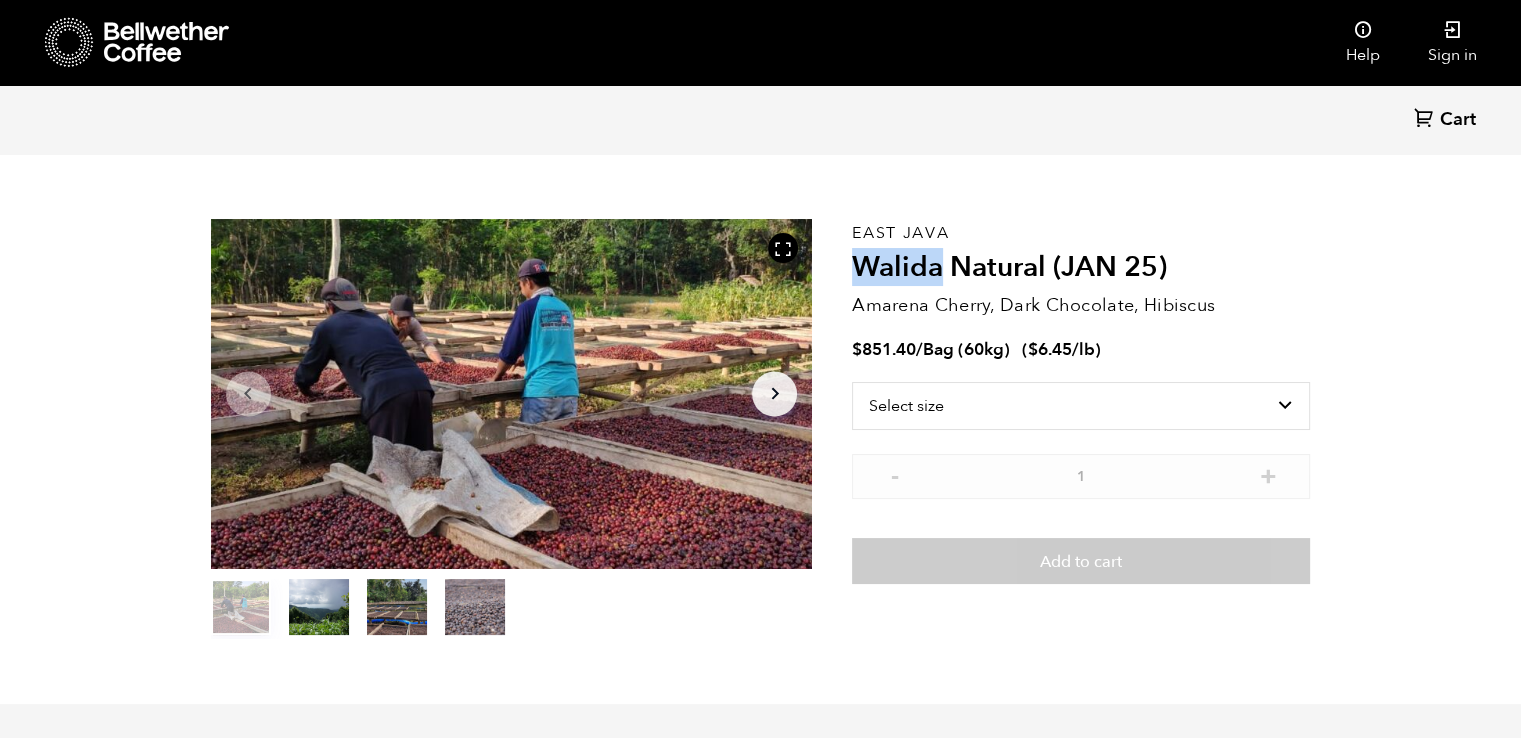 click on "Walida Natural (JAN 25)" at bounding box center (1081, 268) 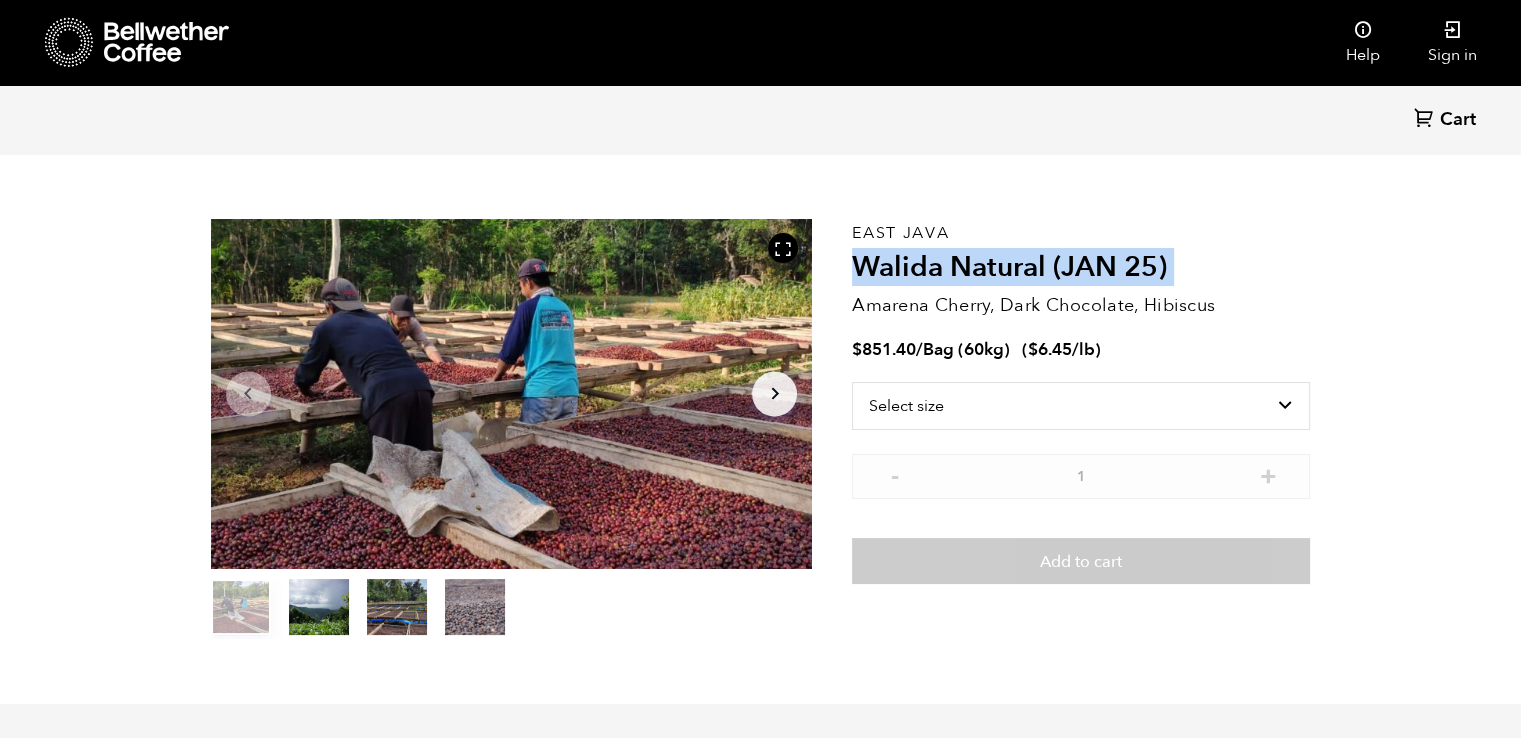 click on "Walida Natural (JAN 25)" at bounding box center [1081, 268] 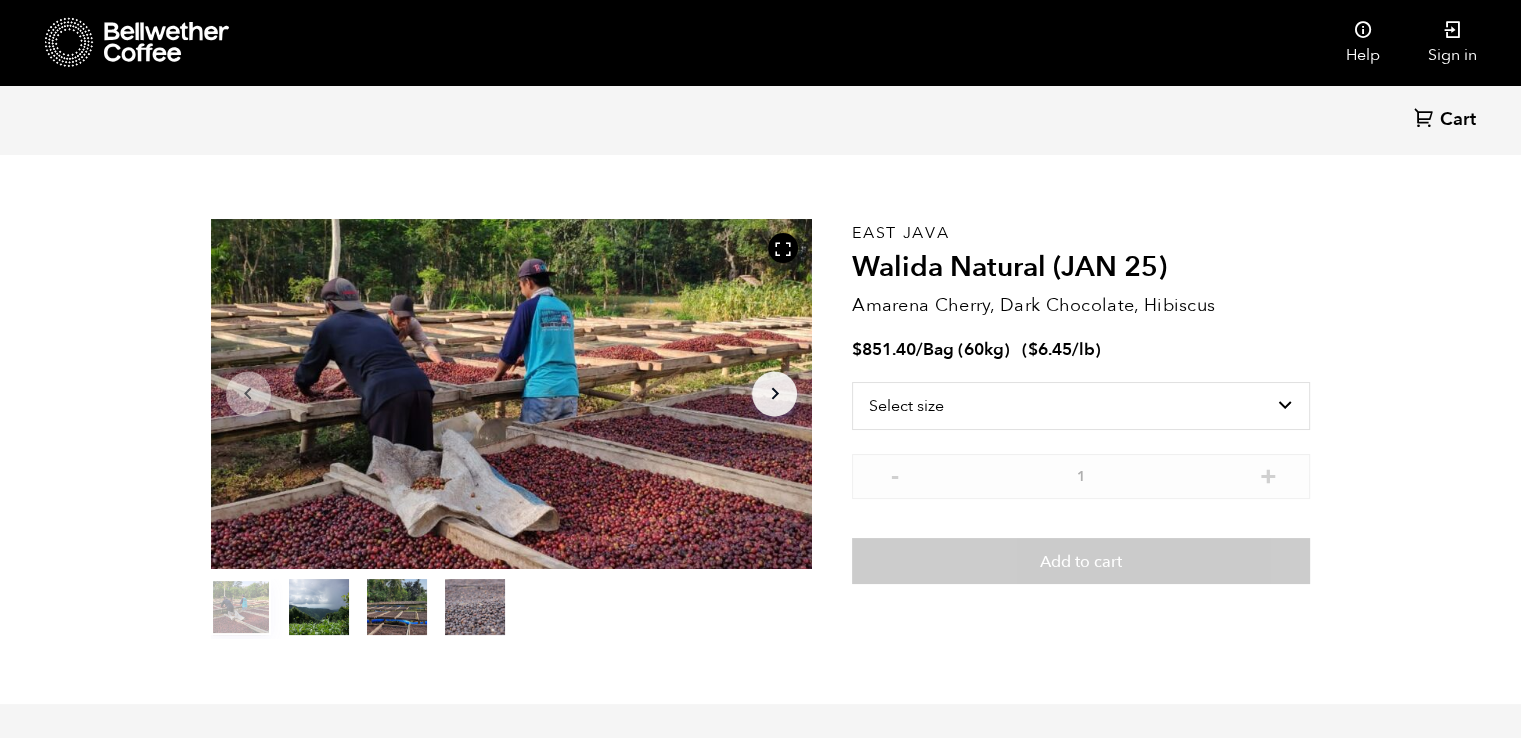 click on "Walida Natural (JAN 25)" at bounding box center [1081, 268] 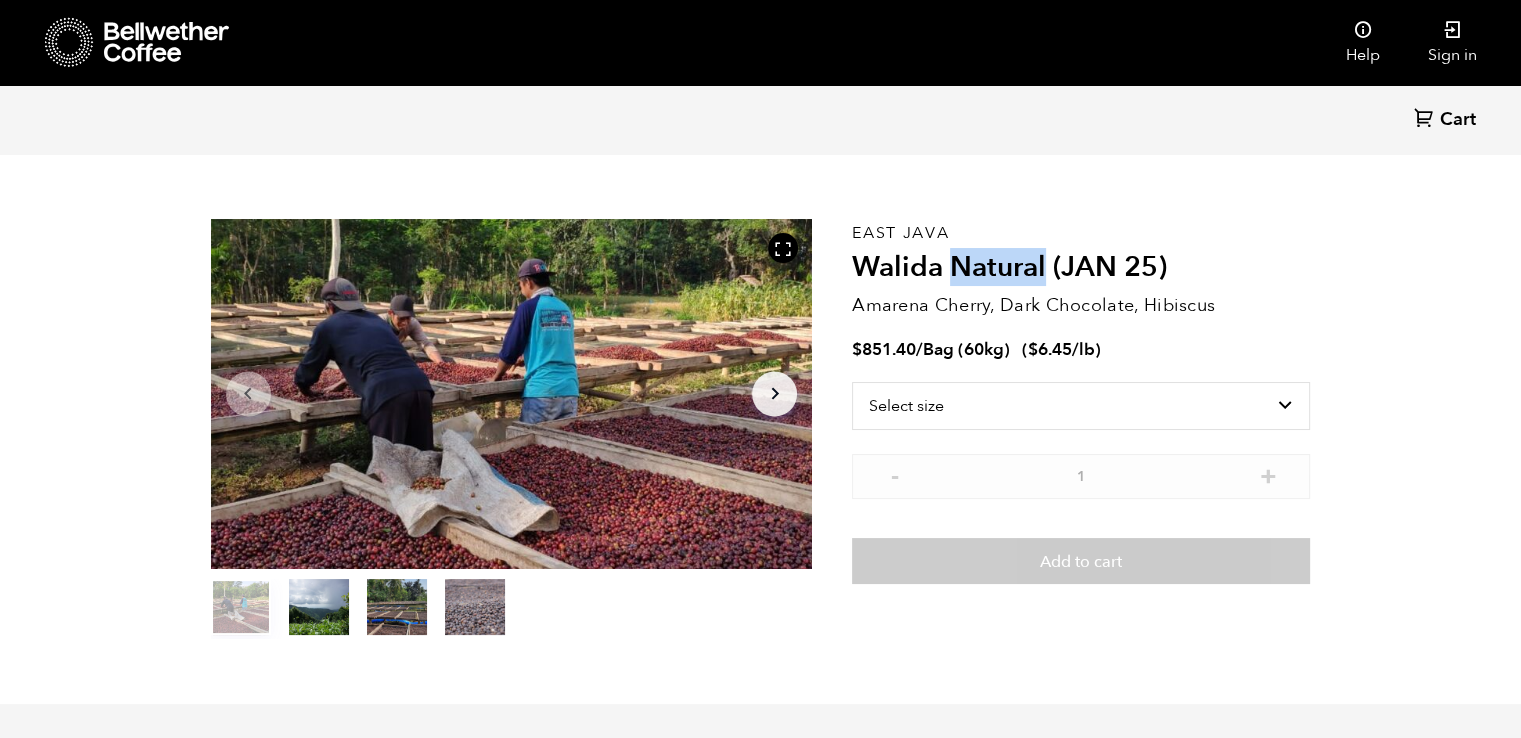 click on "Walida Natural (JAN 25)" at bounding box center [1081, 268] 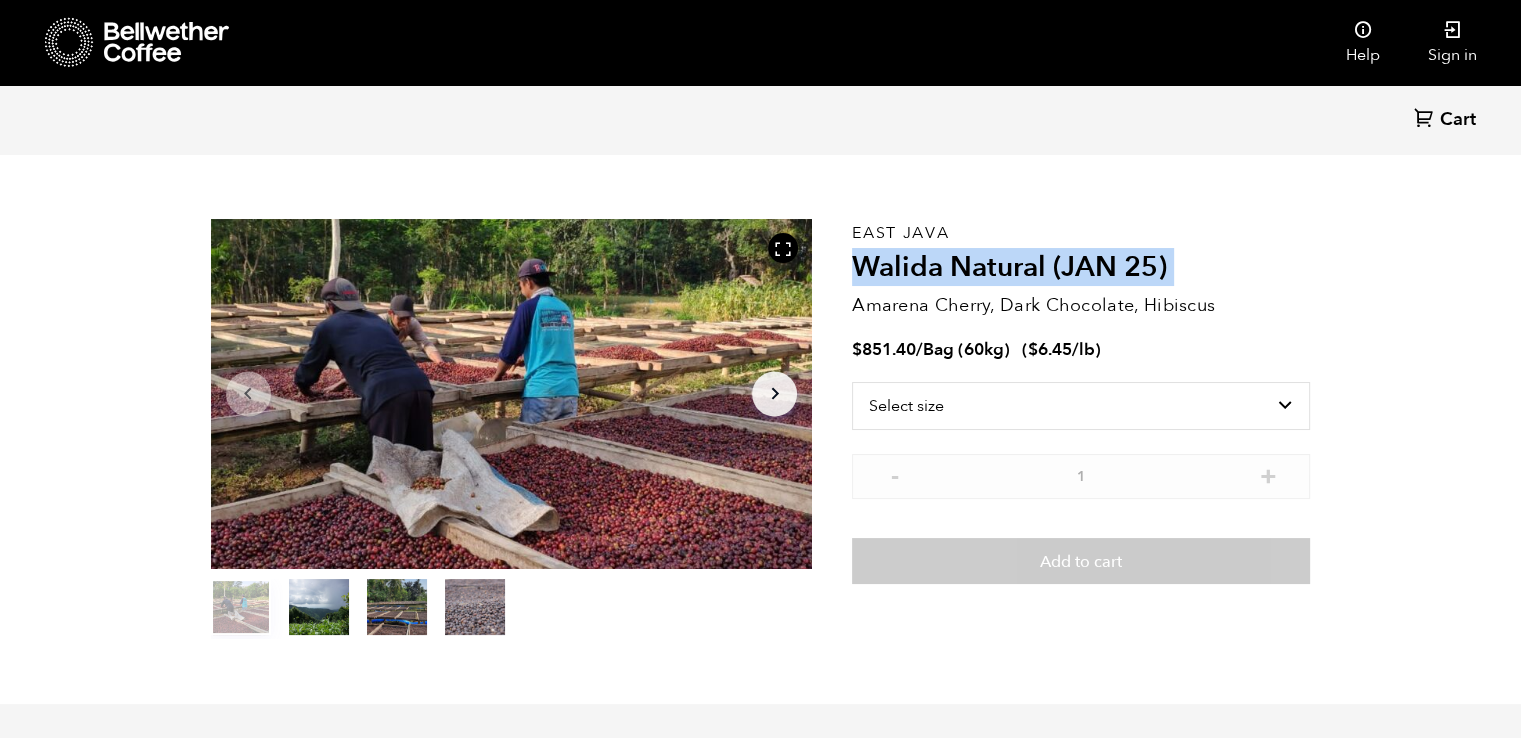 click on "Walida Natural (JAN 25)" at bounding box center (1081, 268) 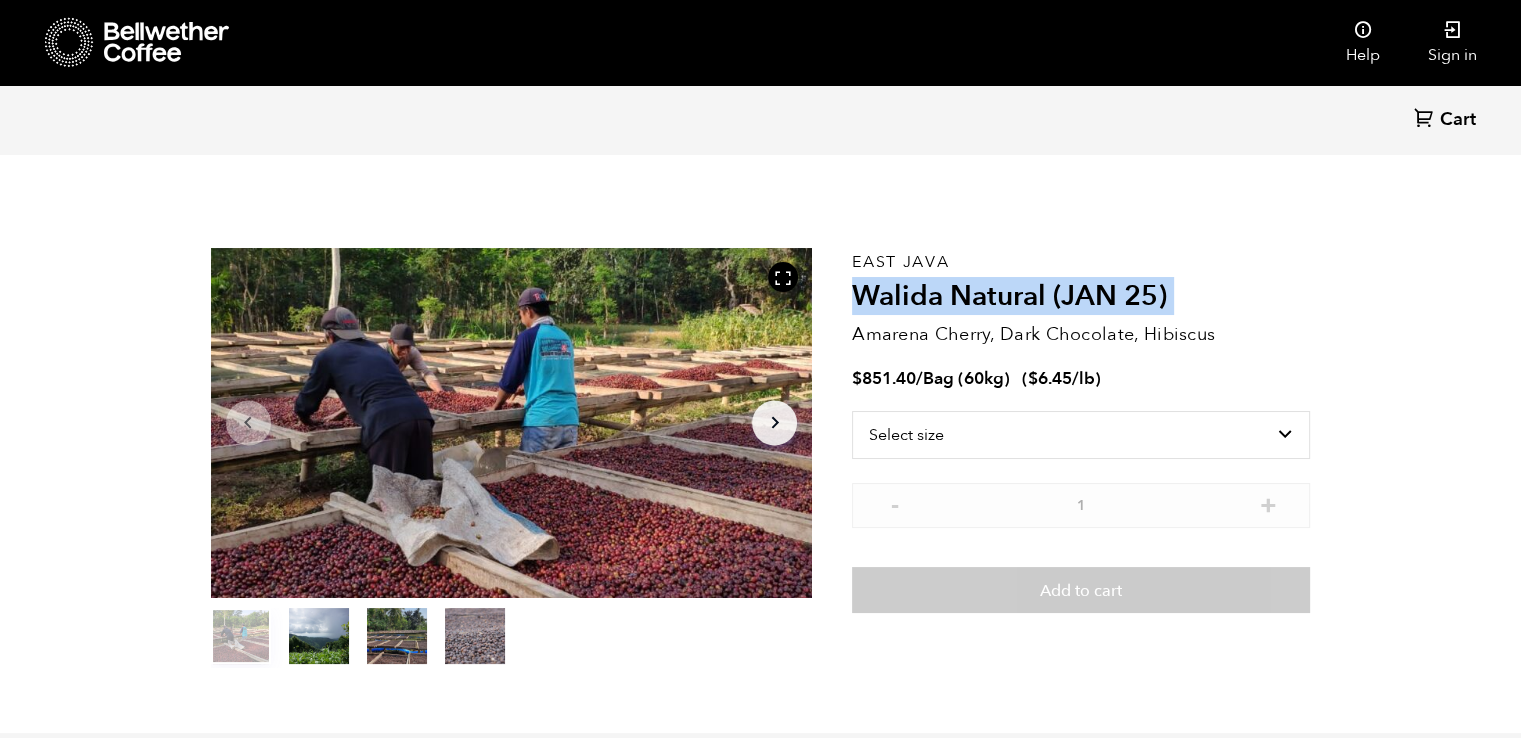 scroll, scrollTop: 0, scrollLeft: 0, axis: both 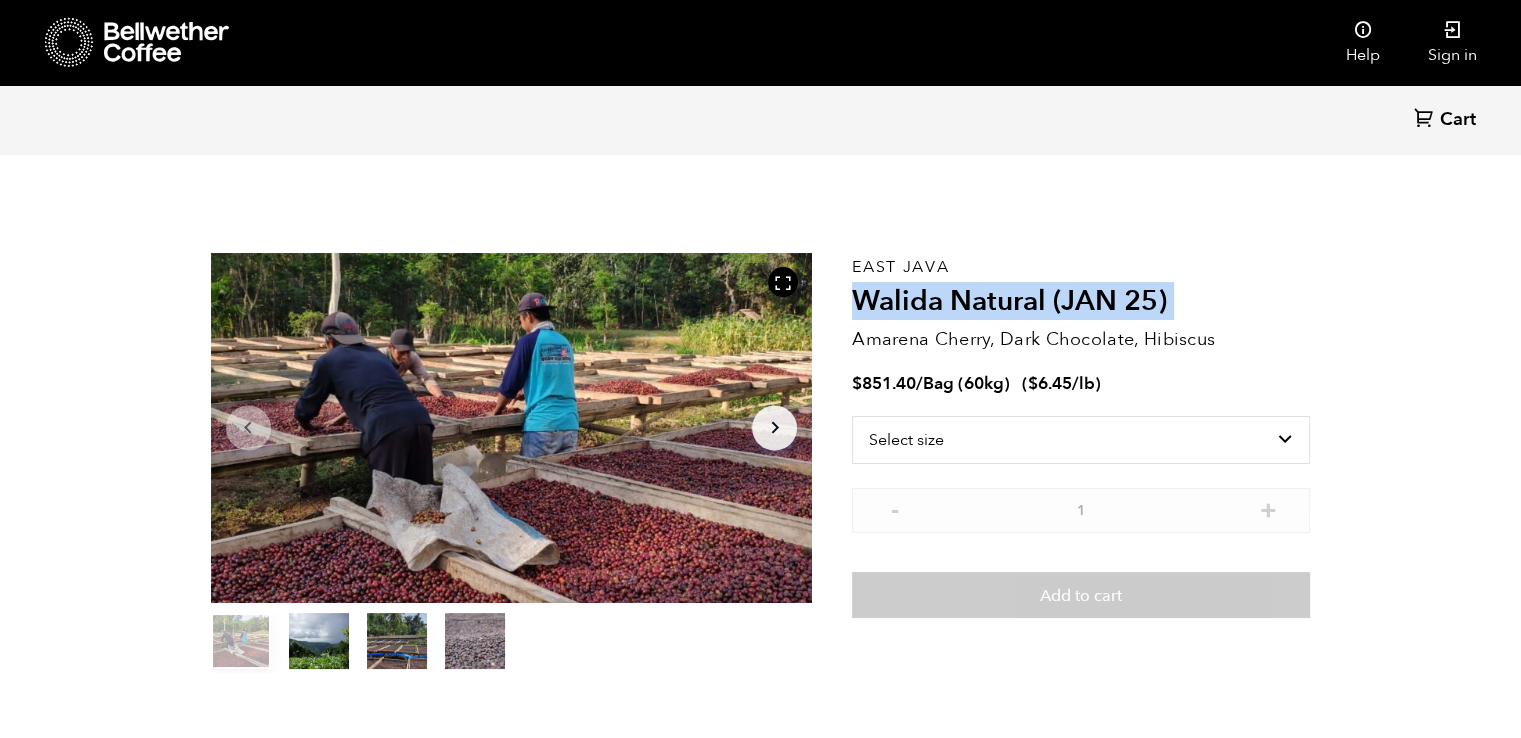 click on "Walida Natural (JAN 25)" at bounding box center (1081, 302) 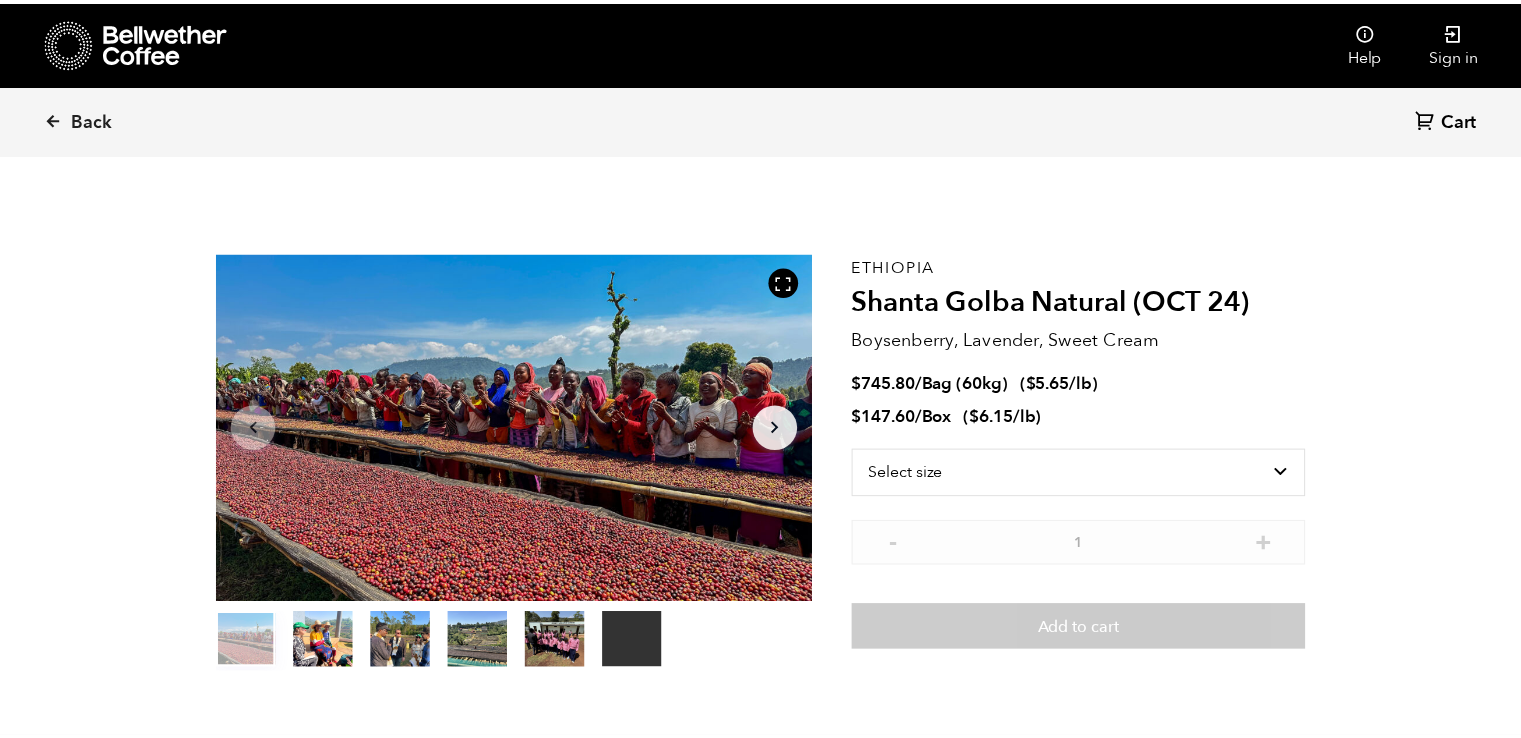 scroll, scrollTop: 0, scrollLeft: 0, axis: both 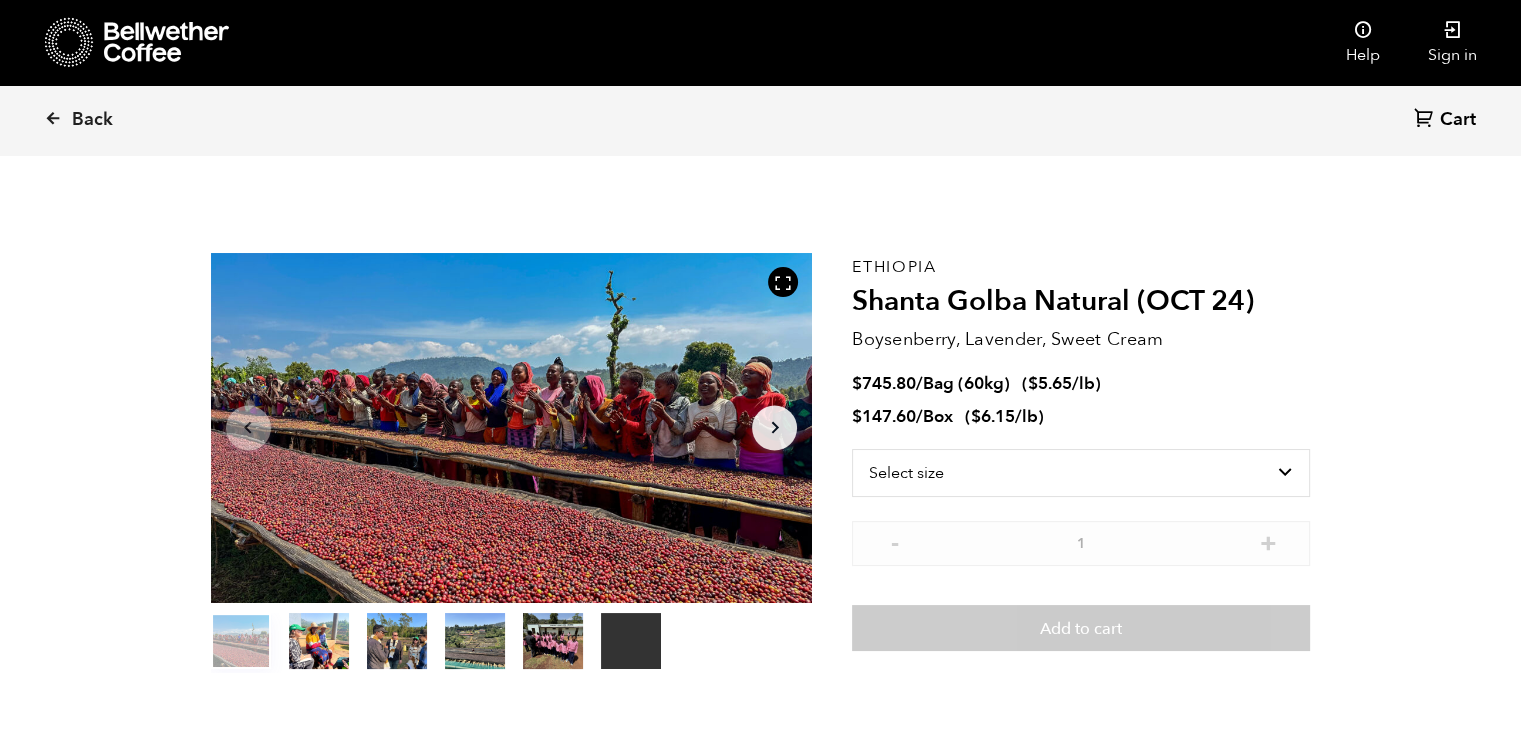 click on "Shanta Golba Natural (OCT 24)" at bounding box center (1081, 302) 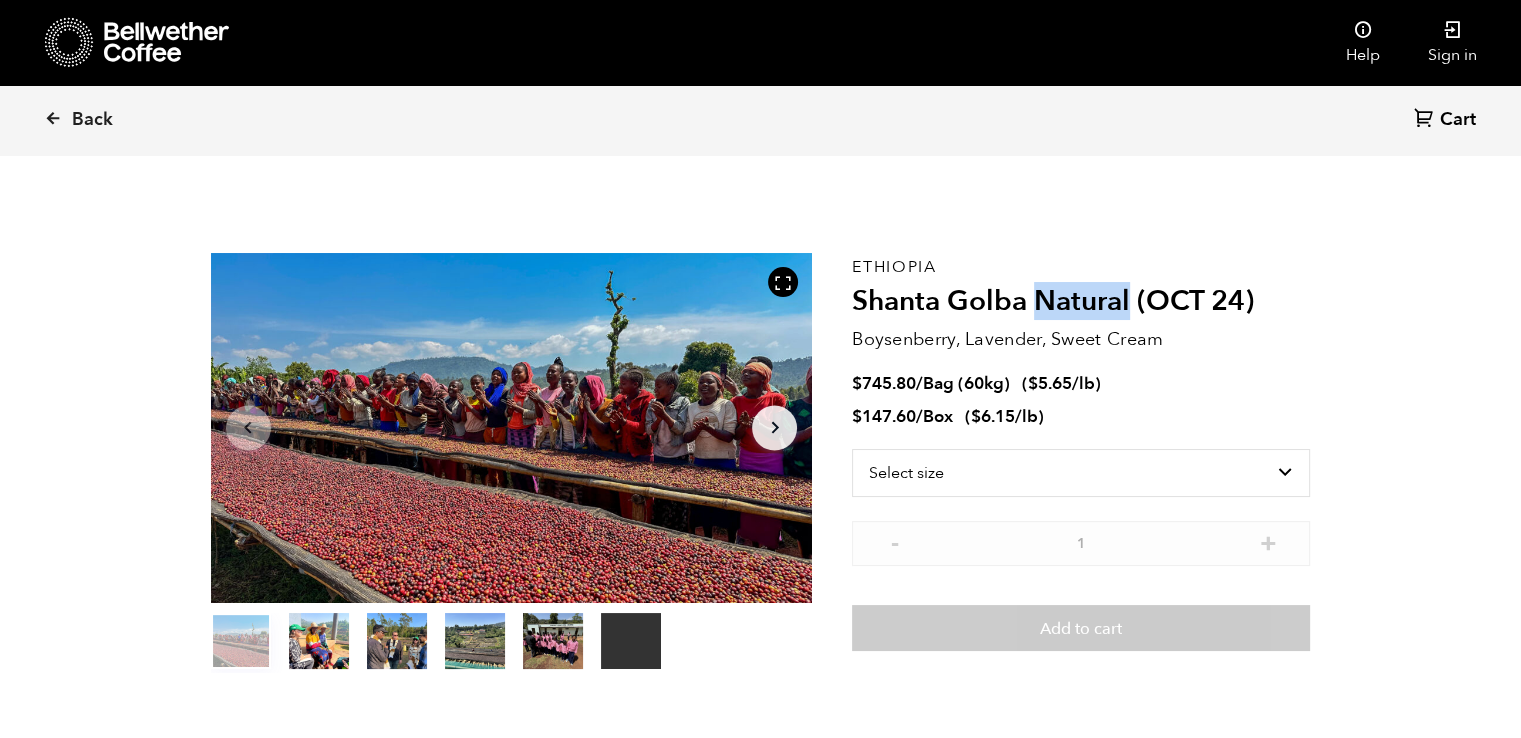 click on "Shanta Golba Natural (OCT 24)" at bounding box center (1081, 302) 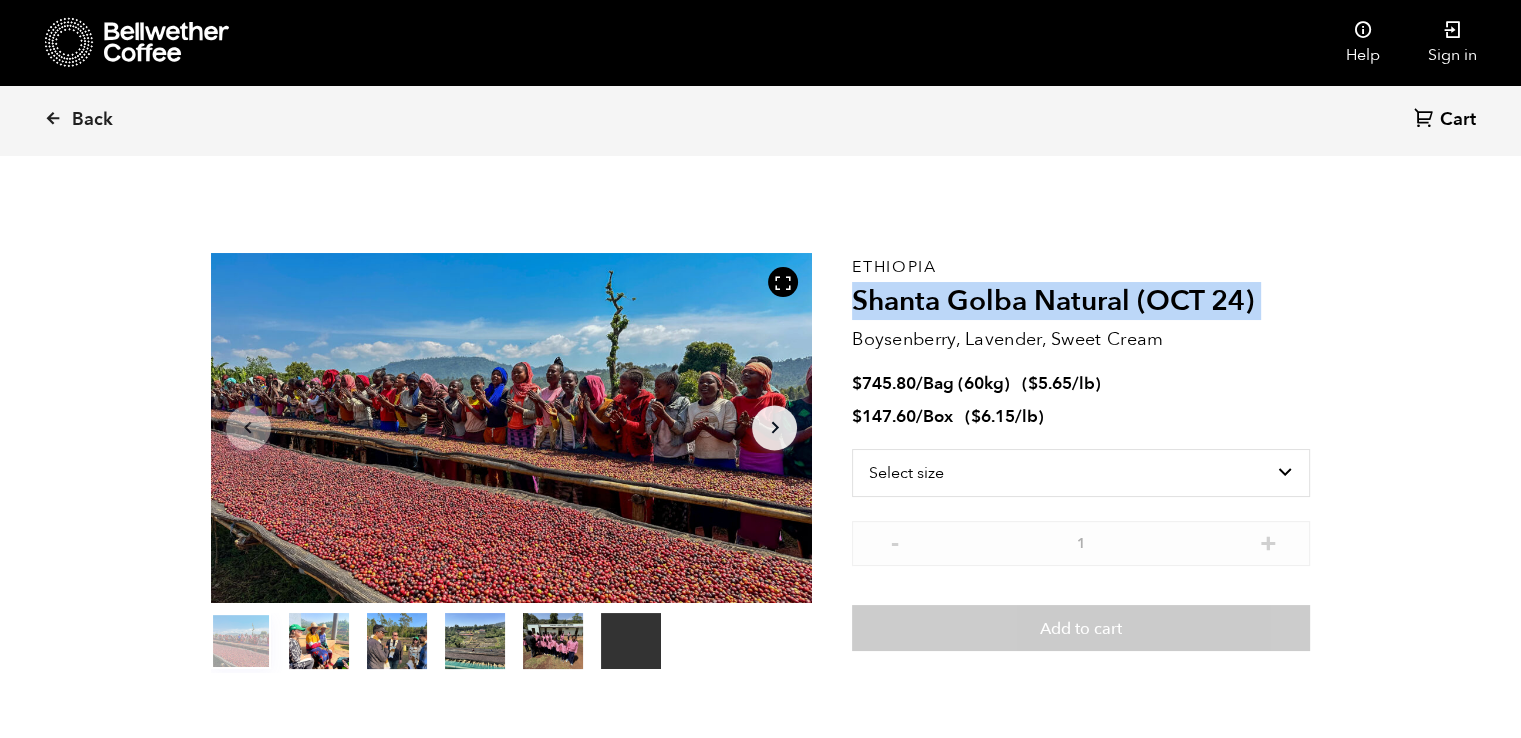 click on "Shanta Golba Natural (OCT 24)" at bounding box center [1081, 302] 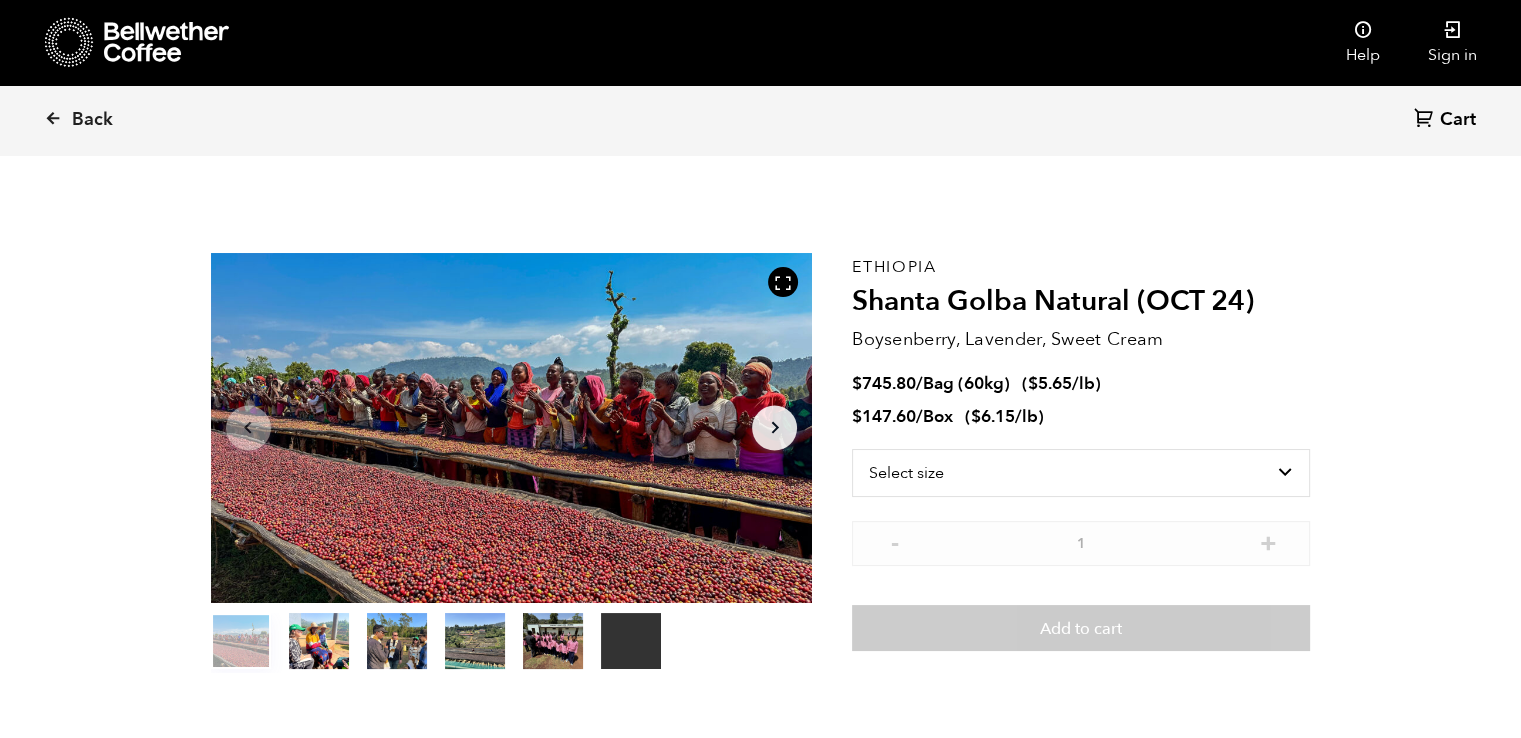 click on "Shanta Golba Natural (OCT 24)" at bounding box center (1081, 302) 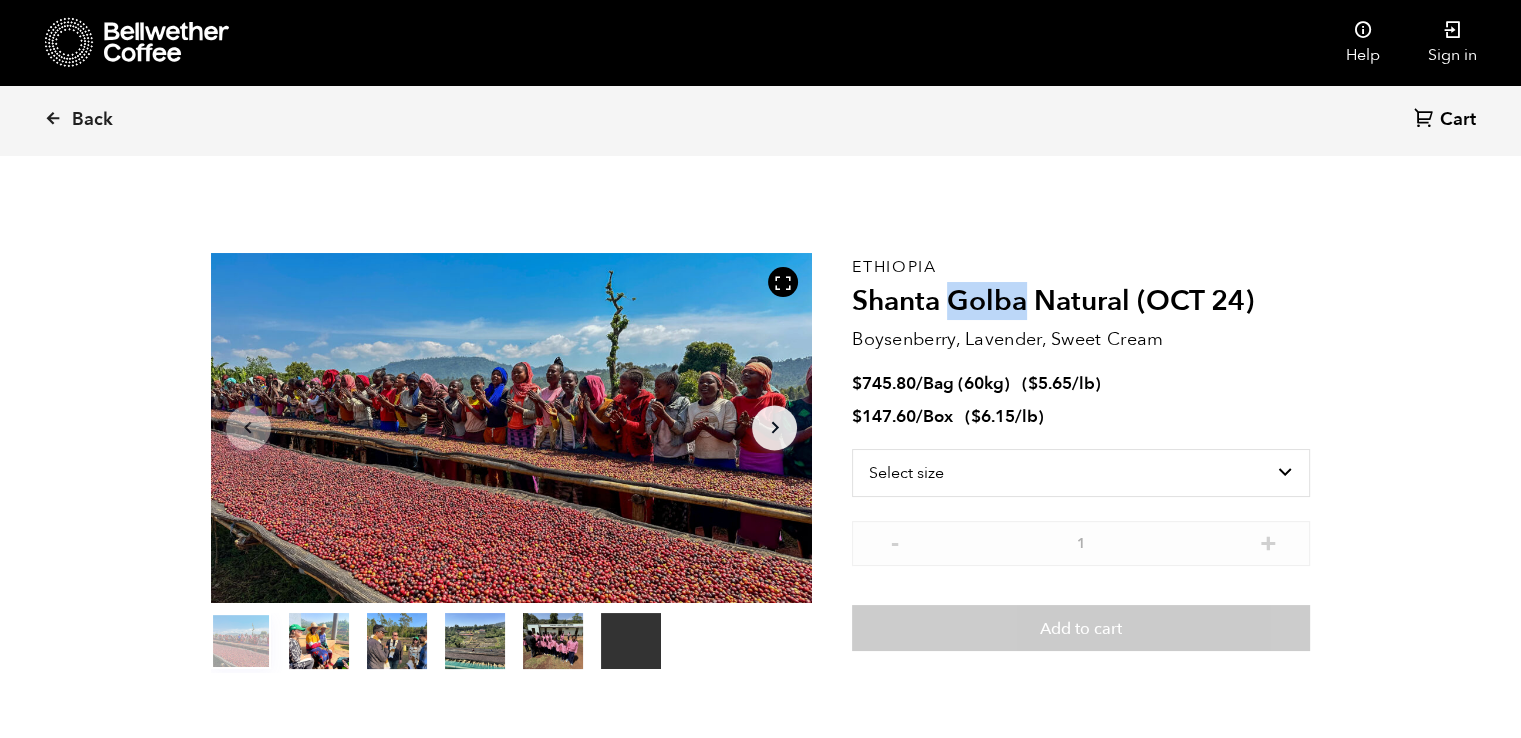 click on "Shanta Golba Natural (OCT 24)" at bounding box center [1081, 302] 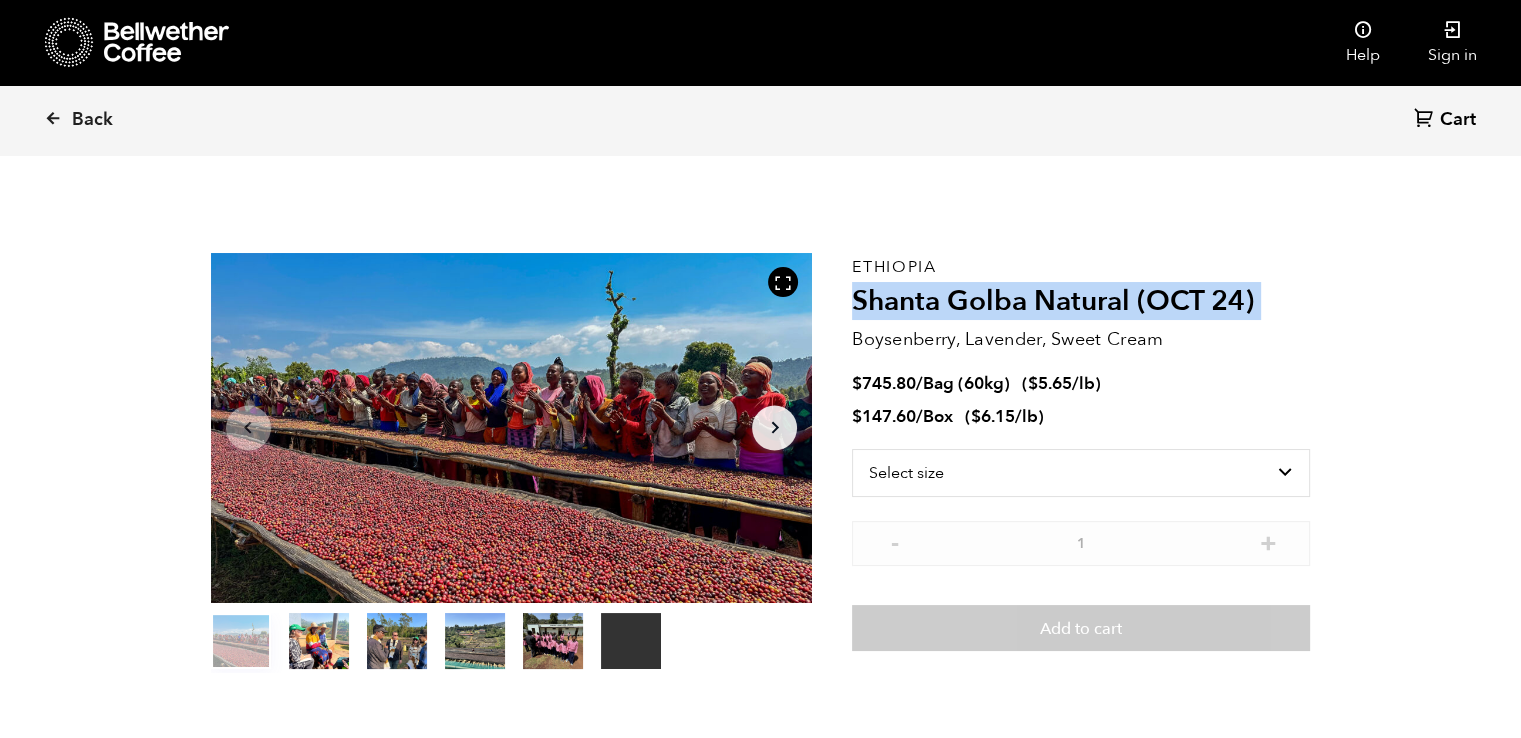 click on "Shanta Golba Natural (OCT 24)" at bounding box center [1081, 302] 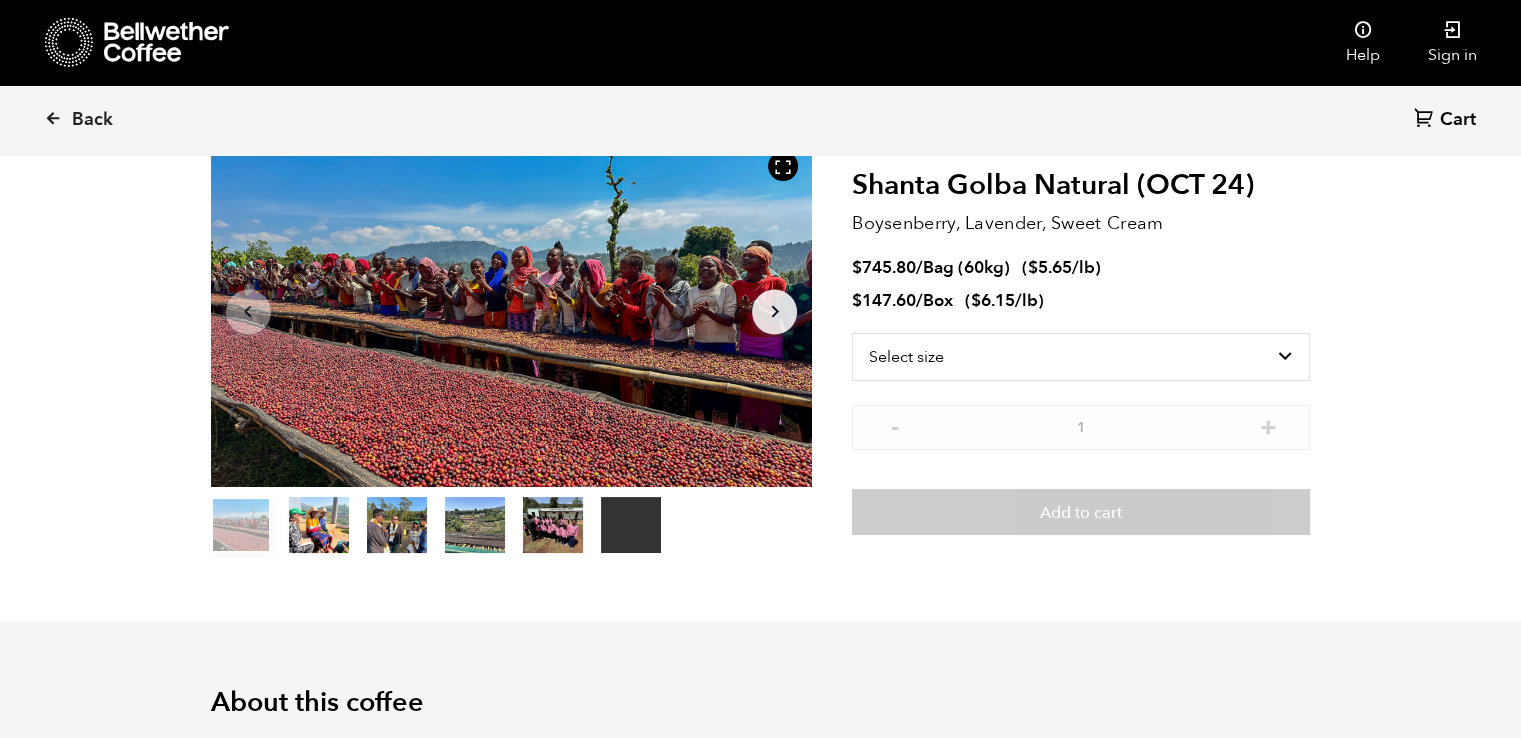 scroll, scrollTop: 0, scrollLeft: 0, axis: both 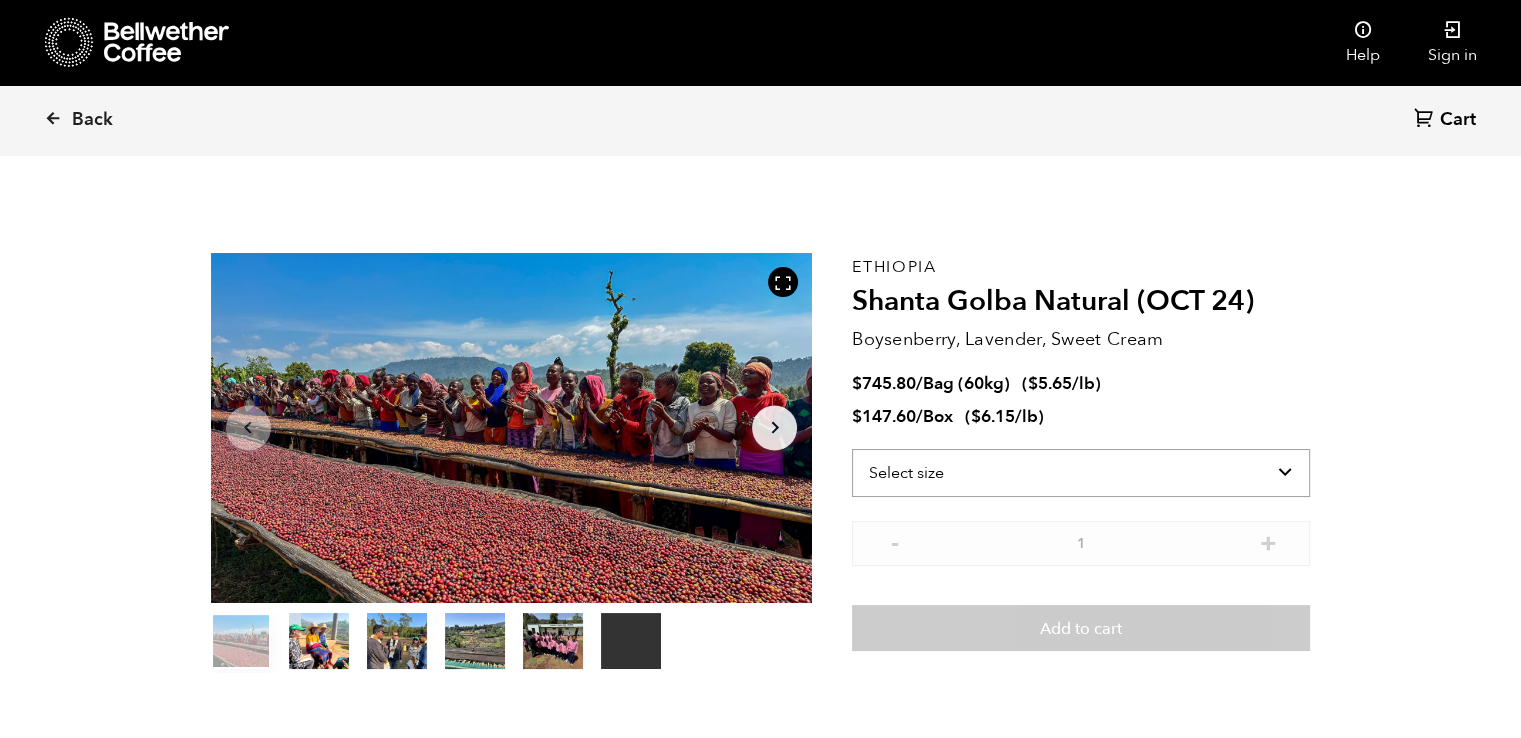 click on "Select size   Bag (60kg) (132 lbs) Box (24 lbs)" at bounding box center [1081, 473] 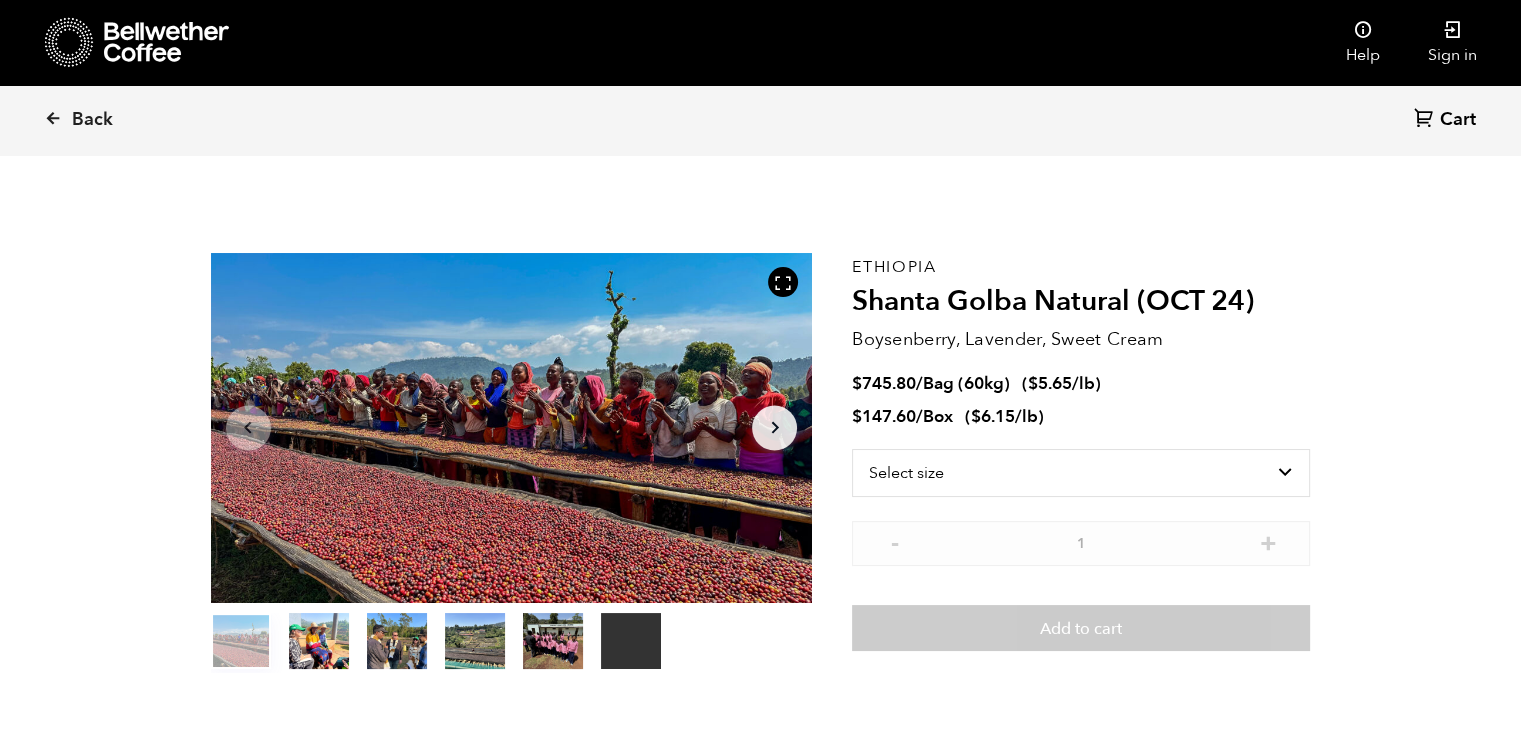 click on "$ 745.80 / Bag (60kg)
( $ 5.65 /lb )" at bounding box center [1081, 384] 